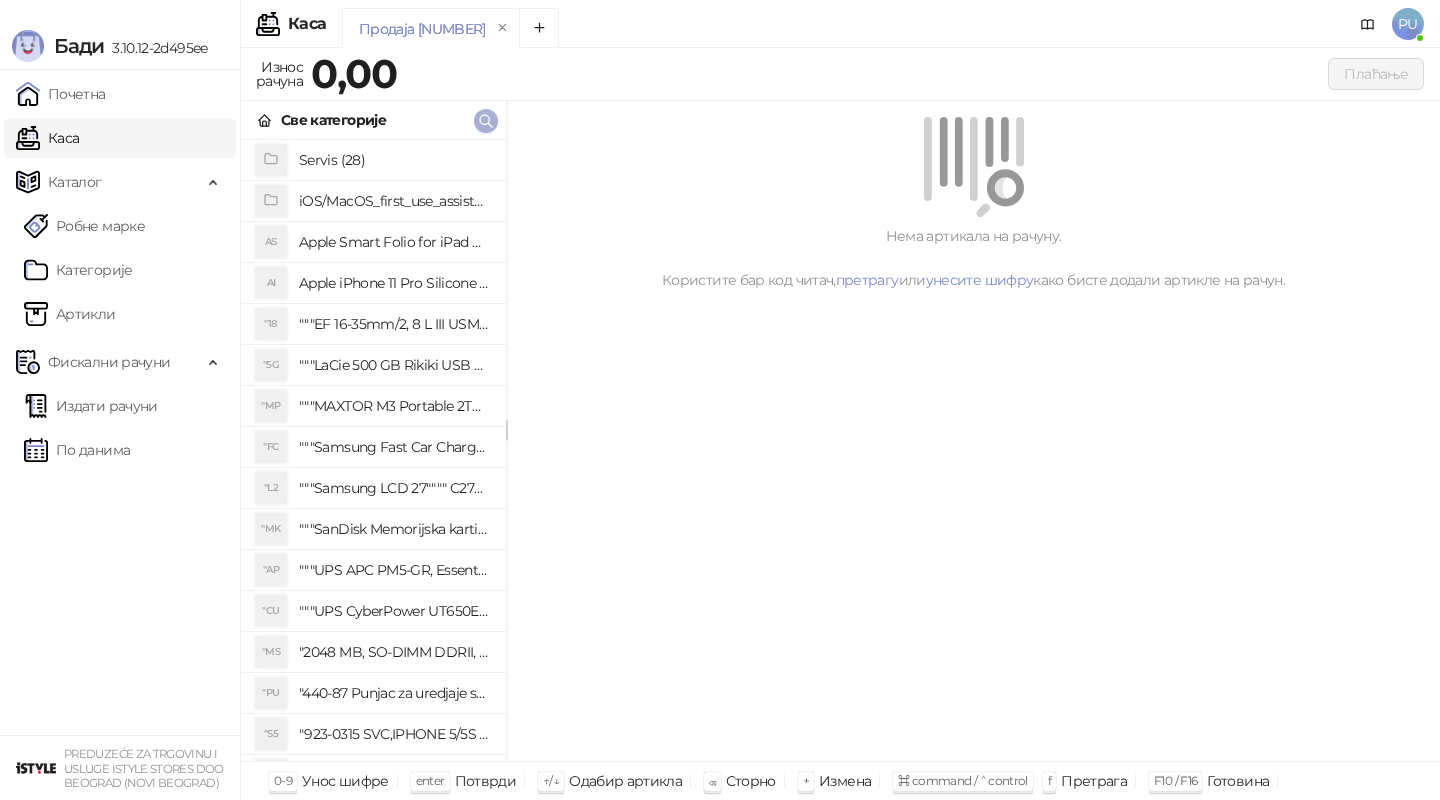 scroll, scrollTop: 0, scrollLeft: 0, axis: both 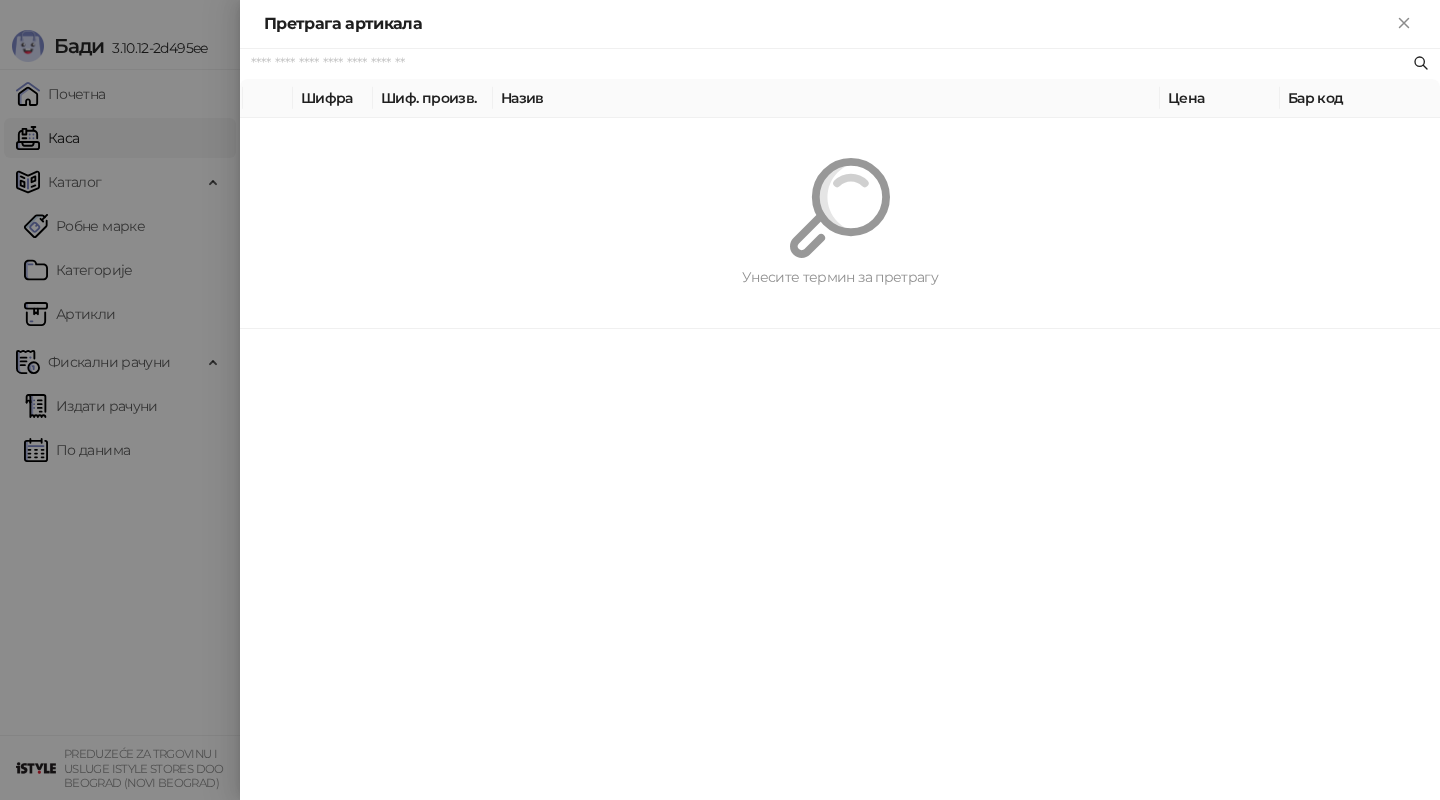 paste on "**********" 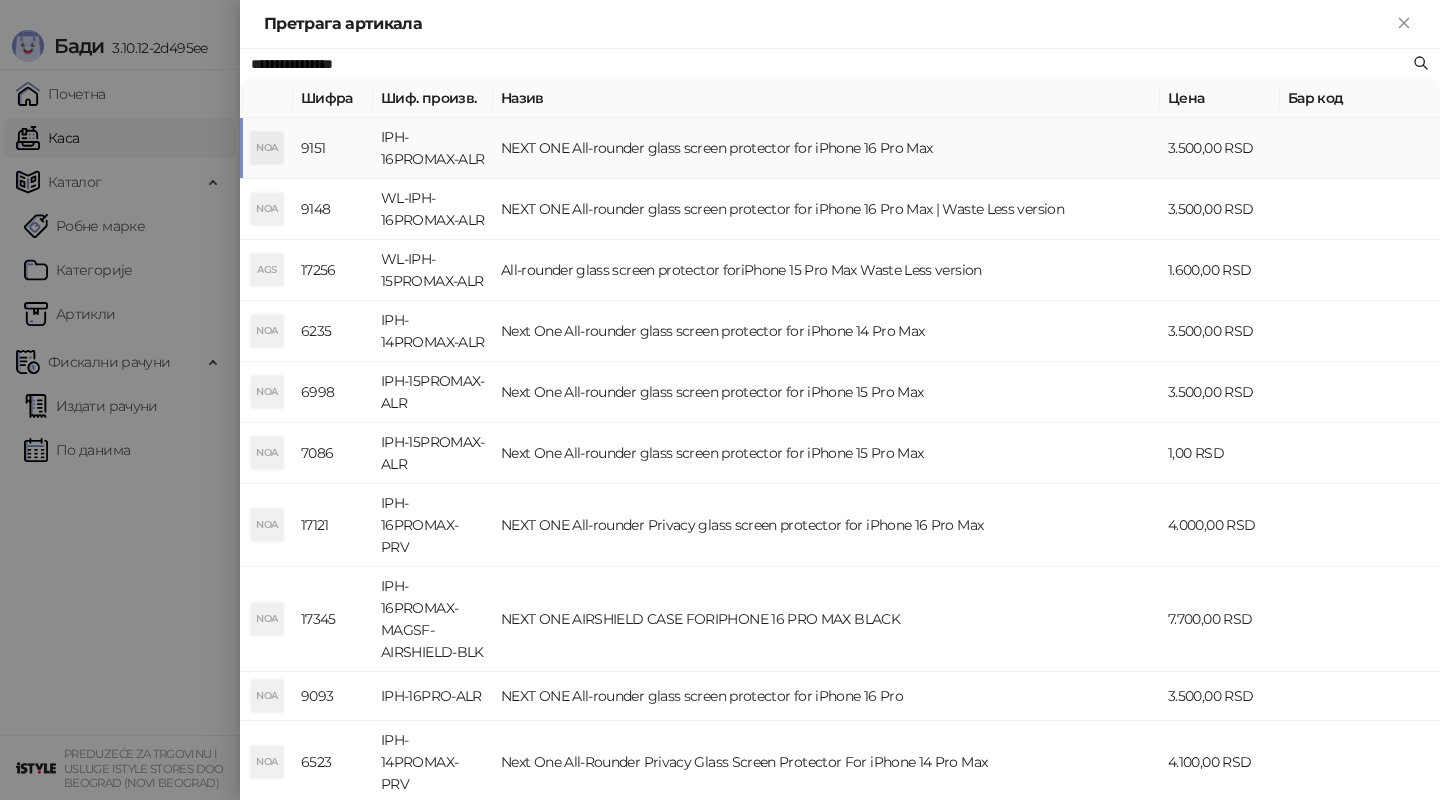 click on "NEXT ONE All-rounder glass screen protector for iPhone 16 Pro Max" at bounding box center (826, 148) 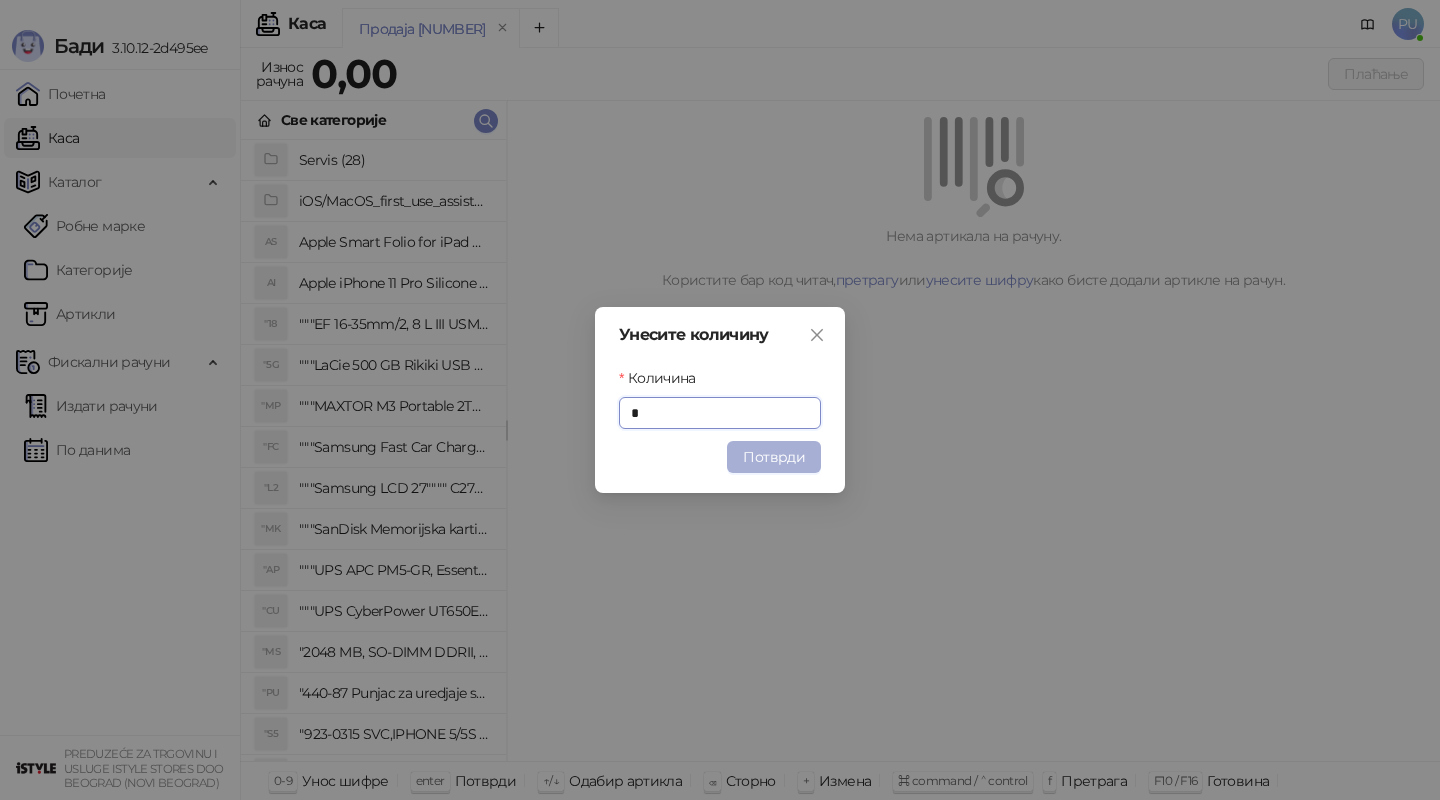 click on "Потврди" at bounding box center [774, 457] 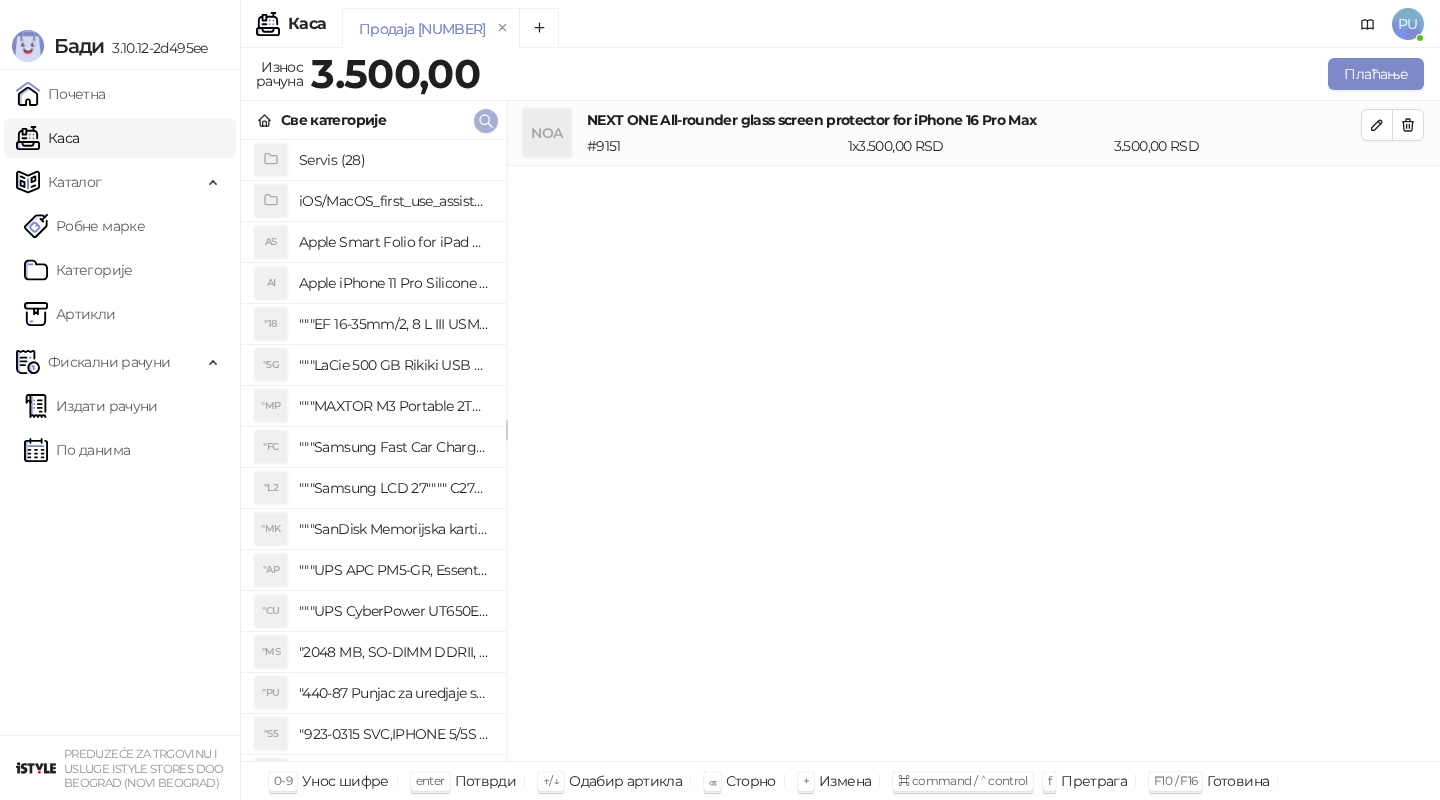 click 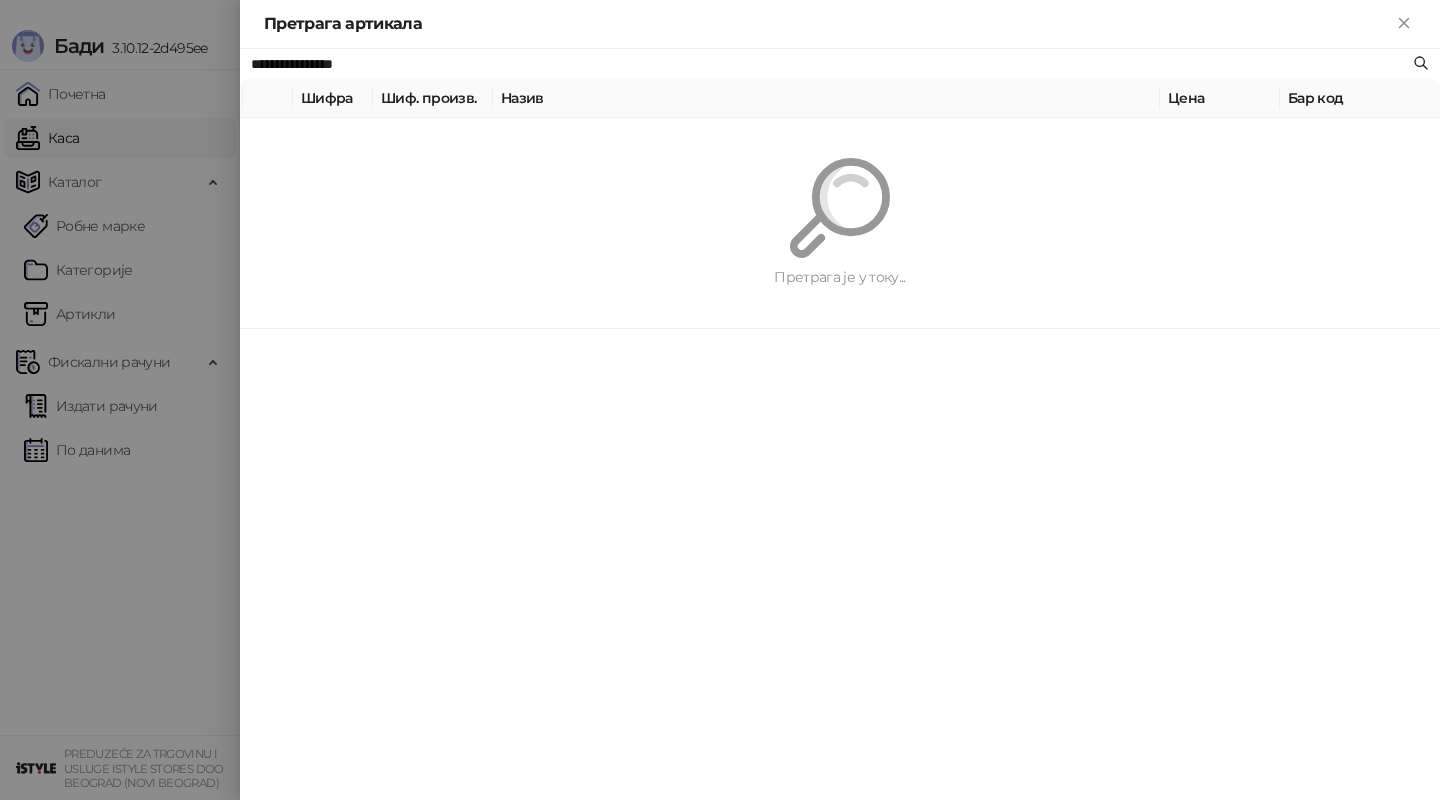 paste on "**********" 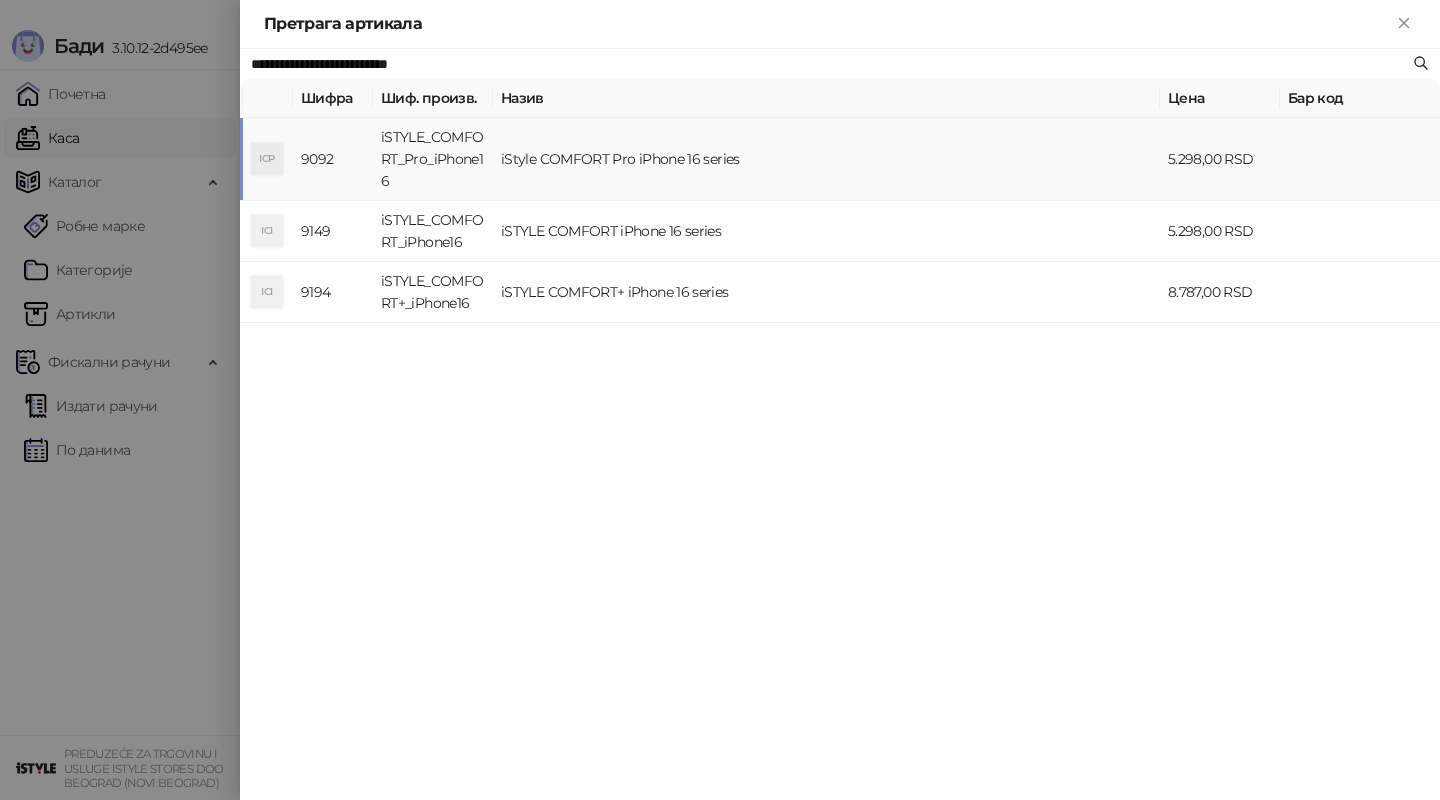 click on "iStyle COMFORT Pro iPhone 16 series" at bounding box center [826, 159] 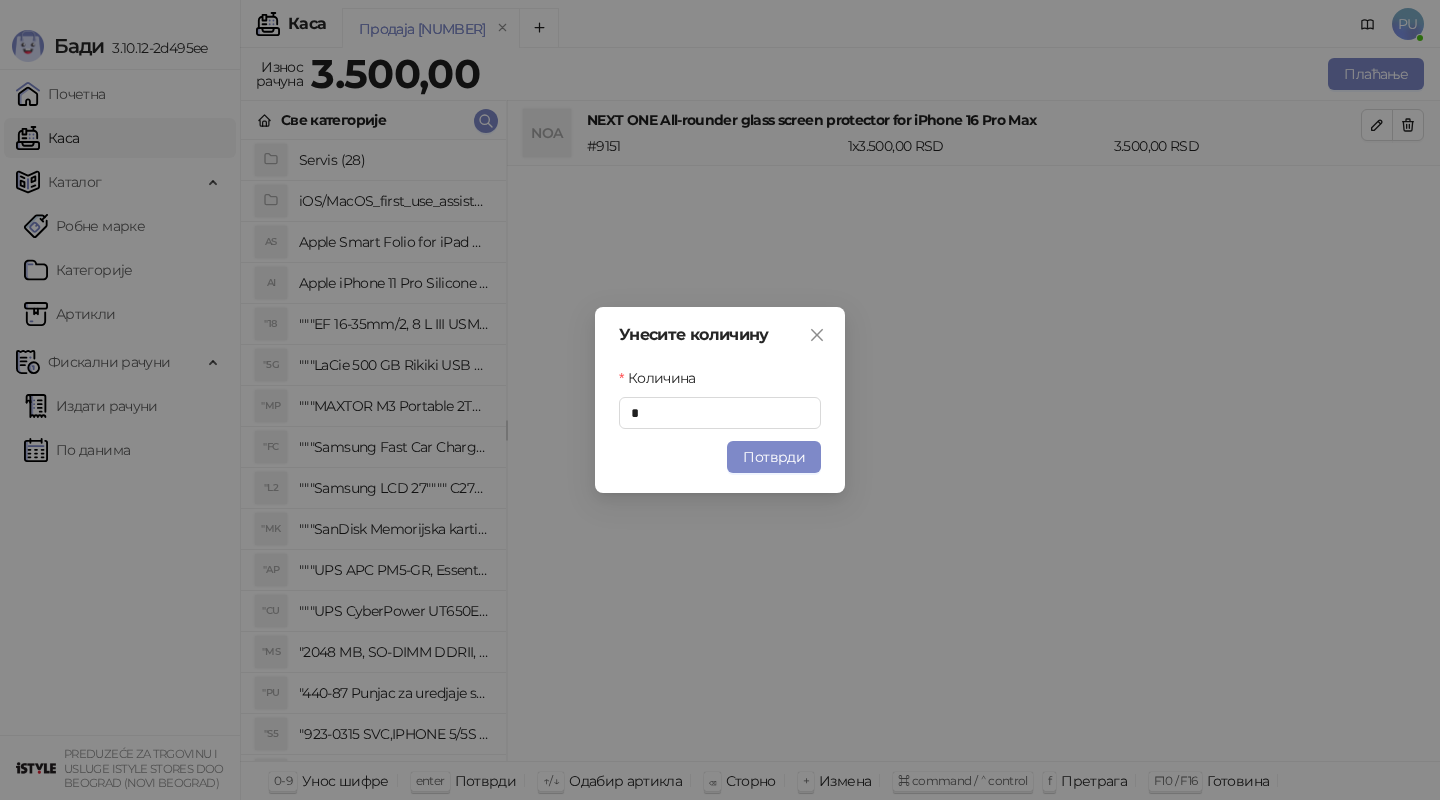 click on "Потврди" at bounding box center [774, 457] 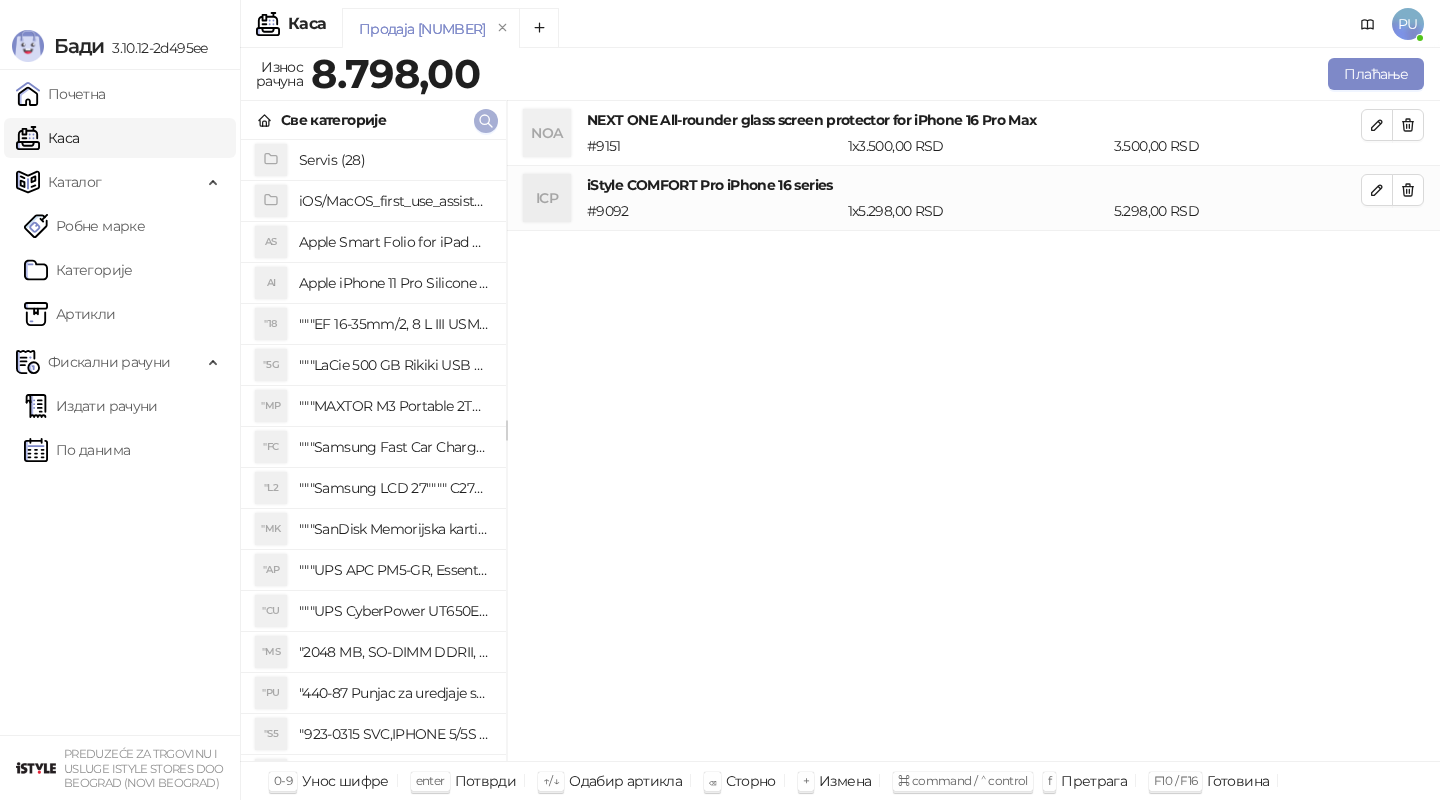 click 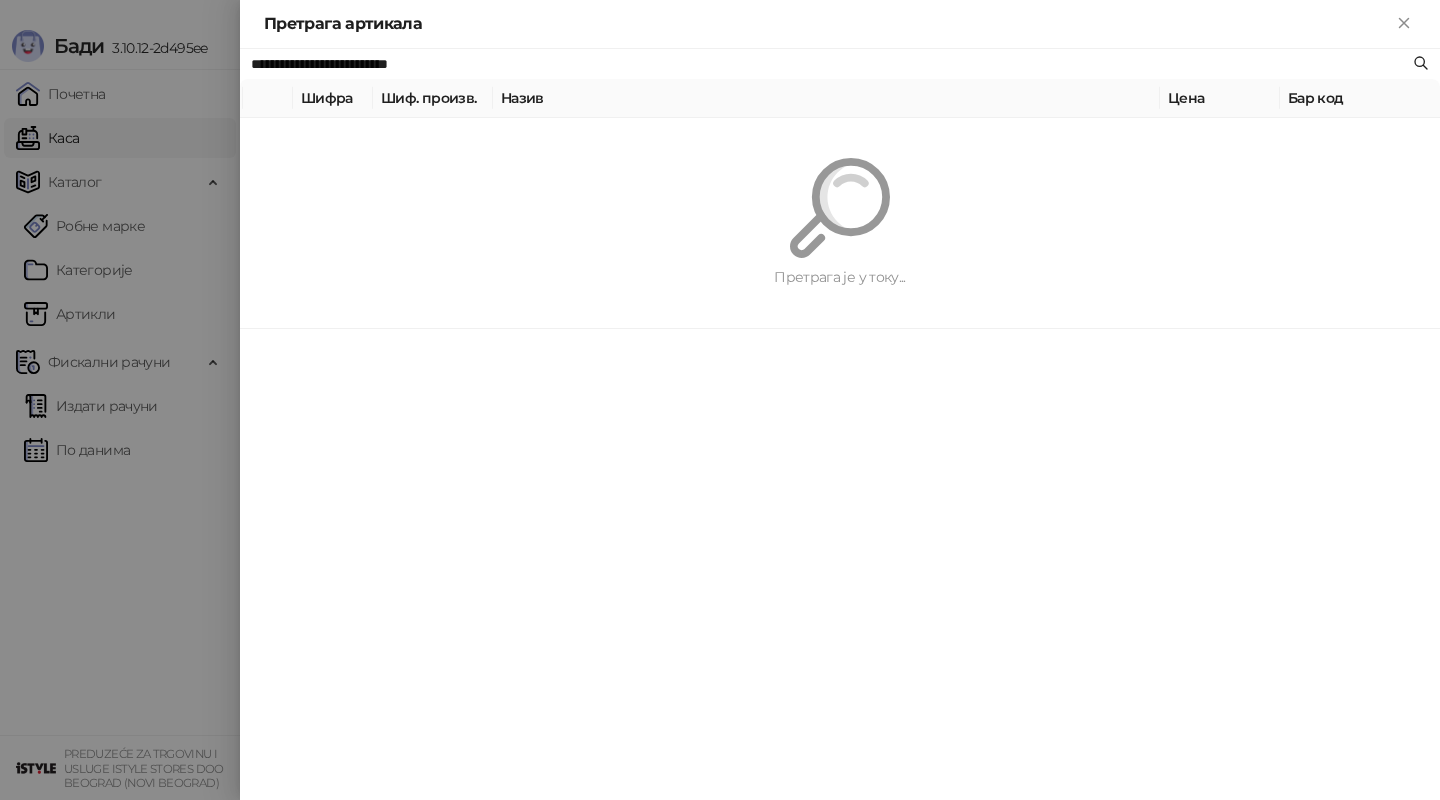 paste 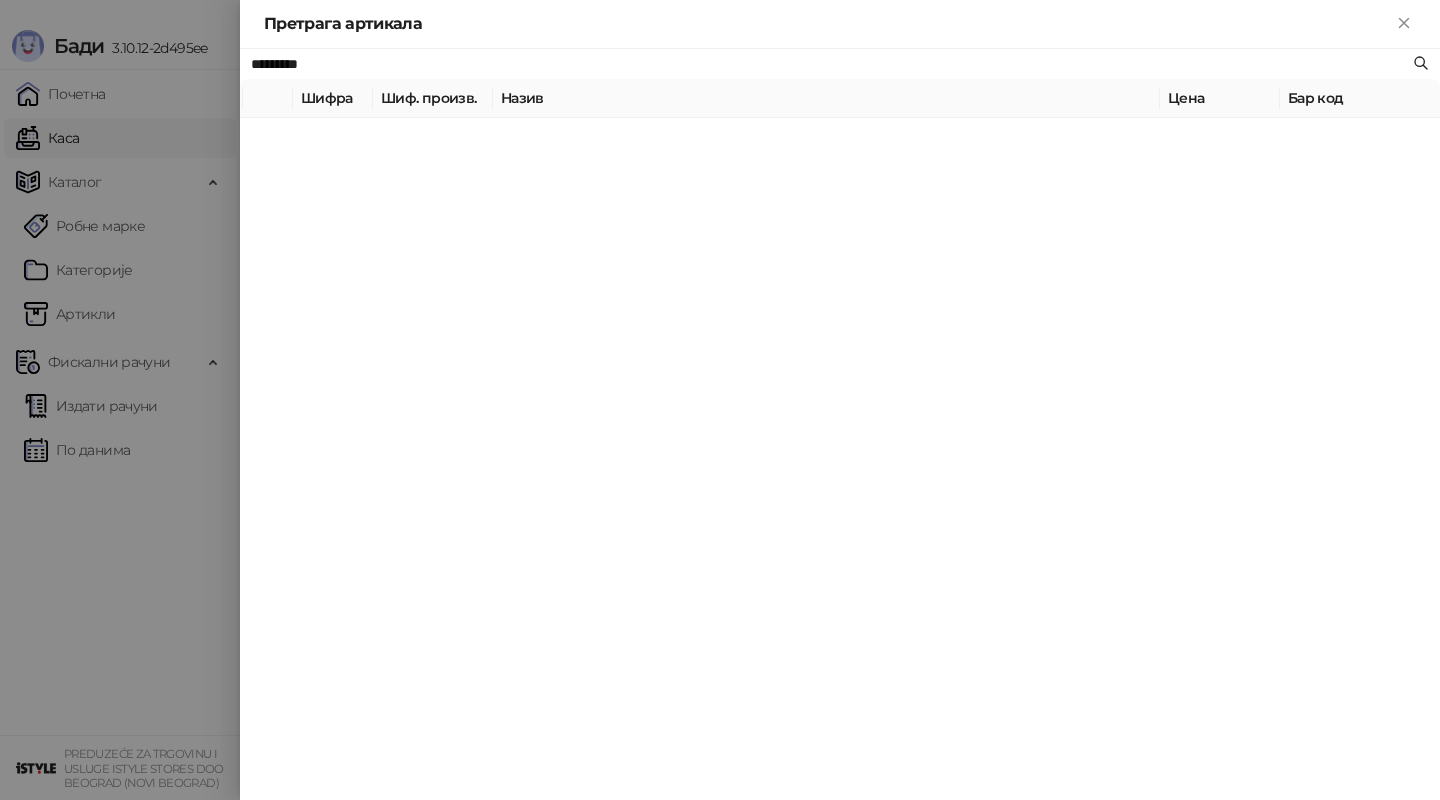 type on "*********" 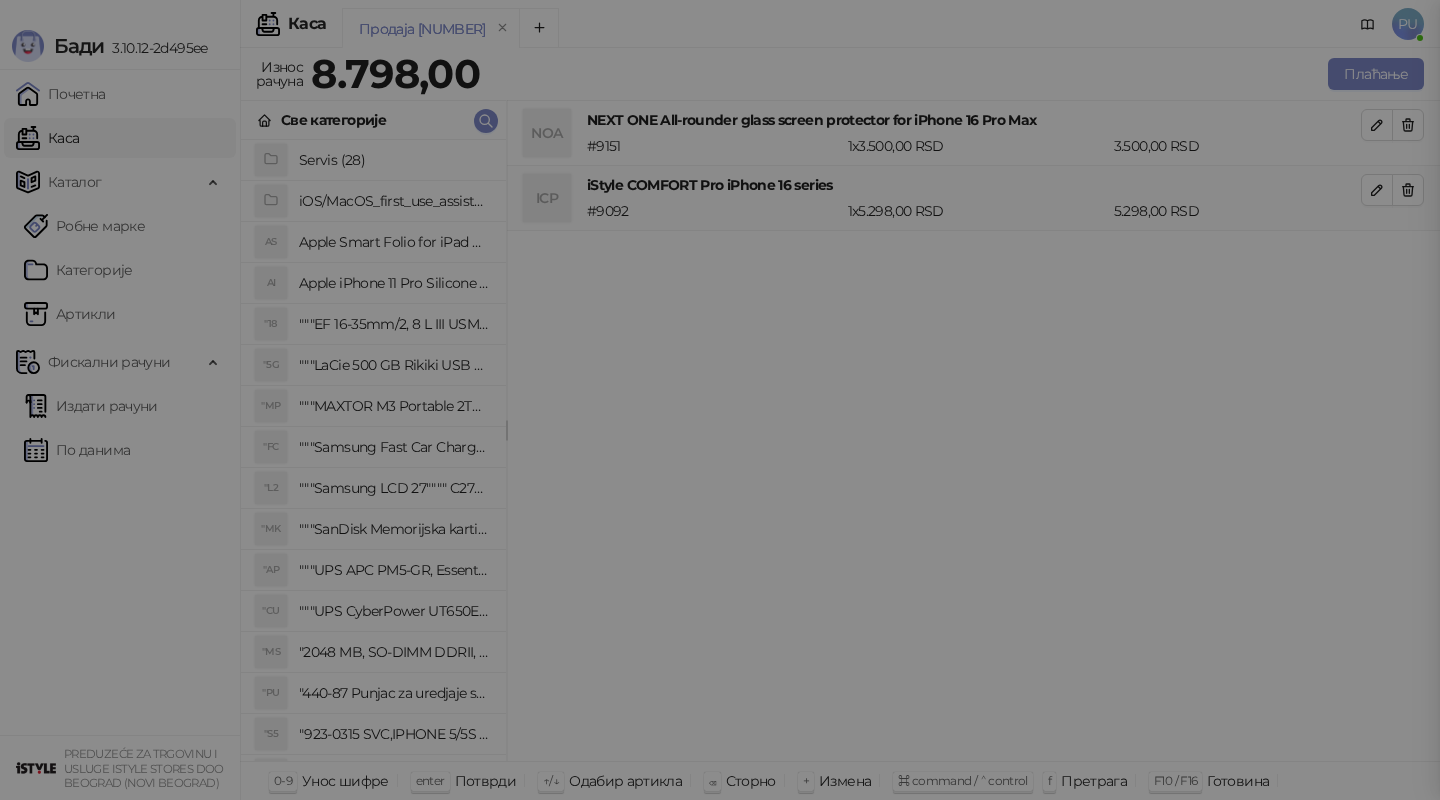 click on "Унесите количину Количина * Потврди" at bounding box center [720, 400] 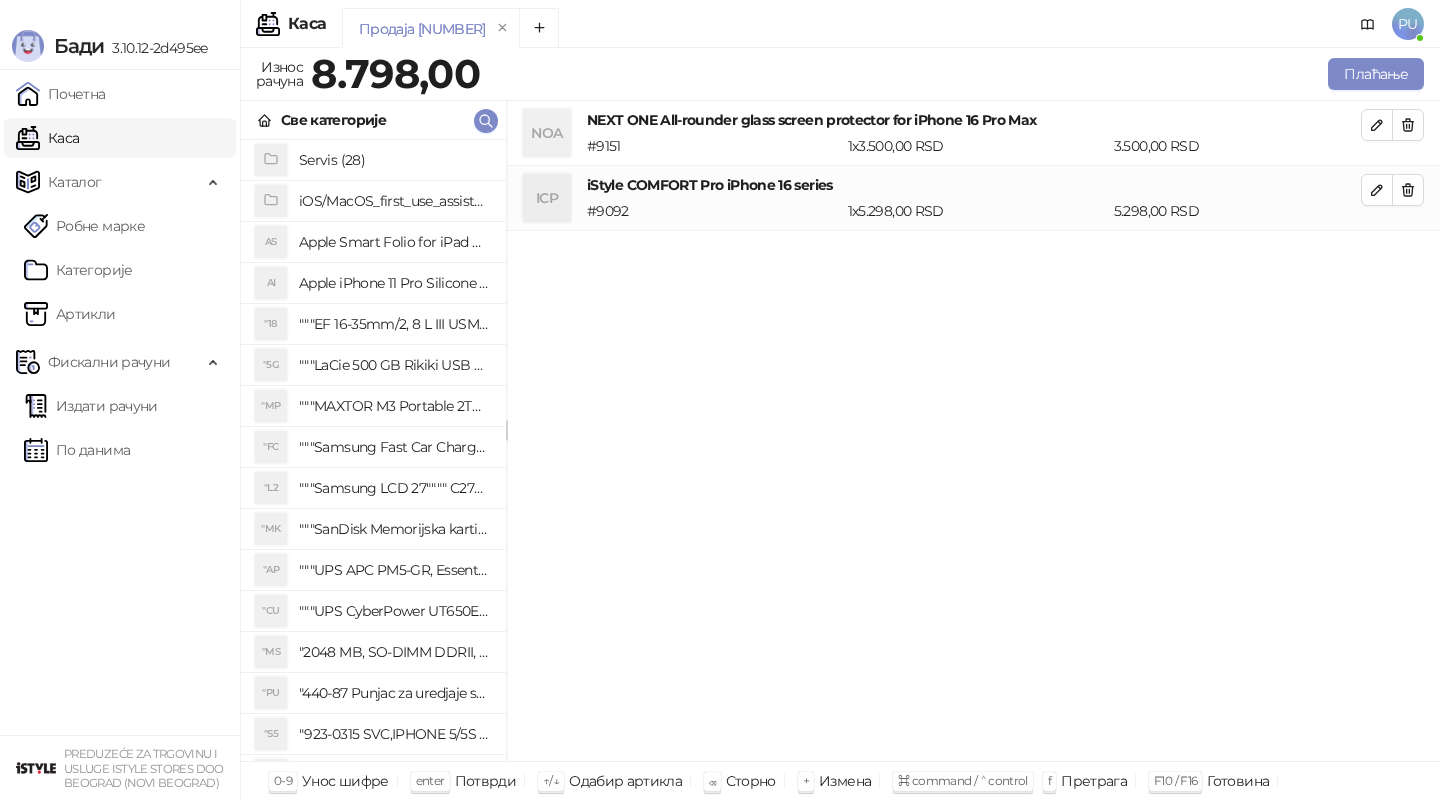 click on "Све категорије" at bounding box center (373, 120) 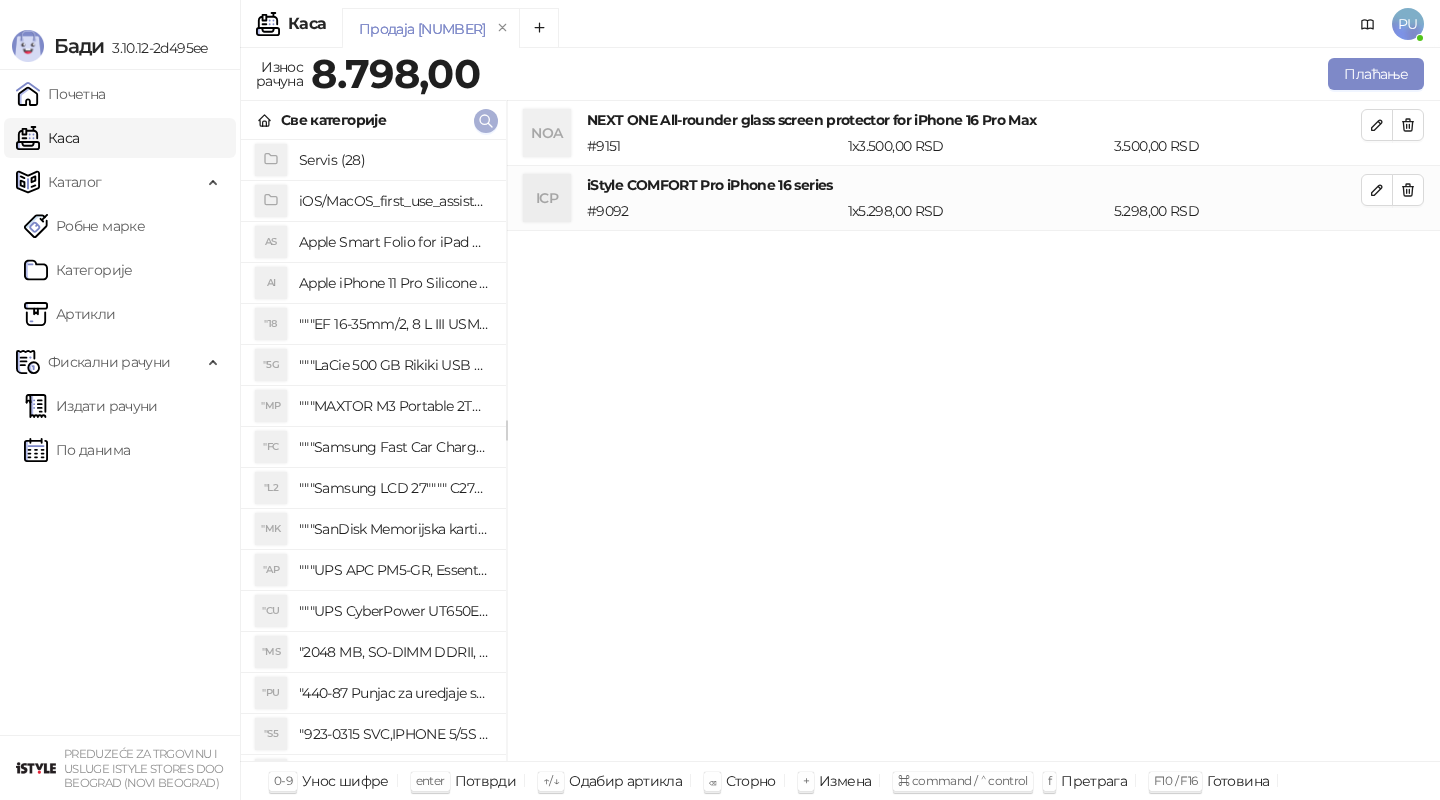 click at bounding box center [486, 121] 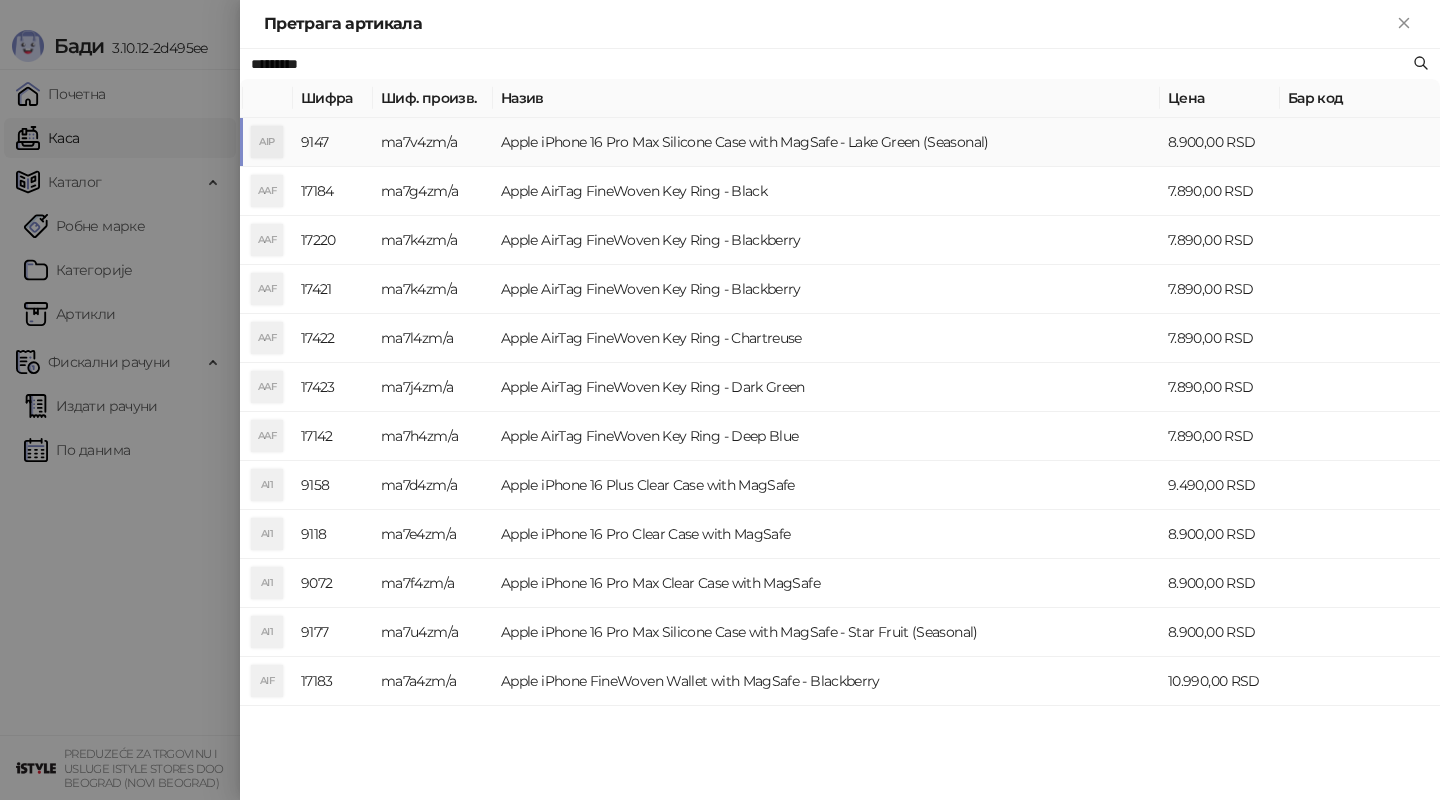 click on "Apple iPhone 16 Pro Max Silicone Case with MagSafe - Lake Green (Seasonal)" at bounding box center [826, 142] 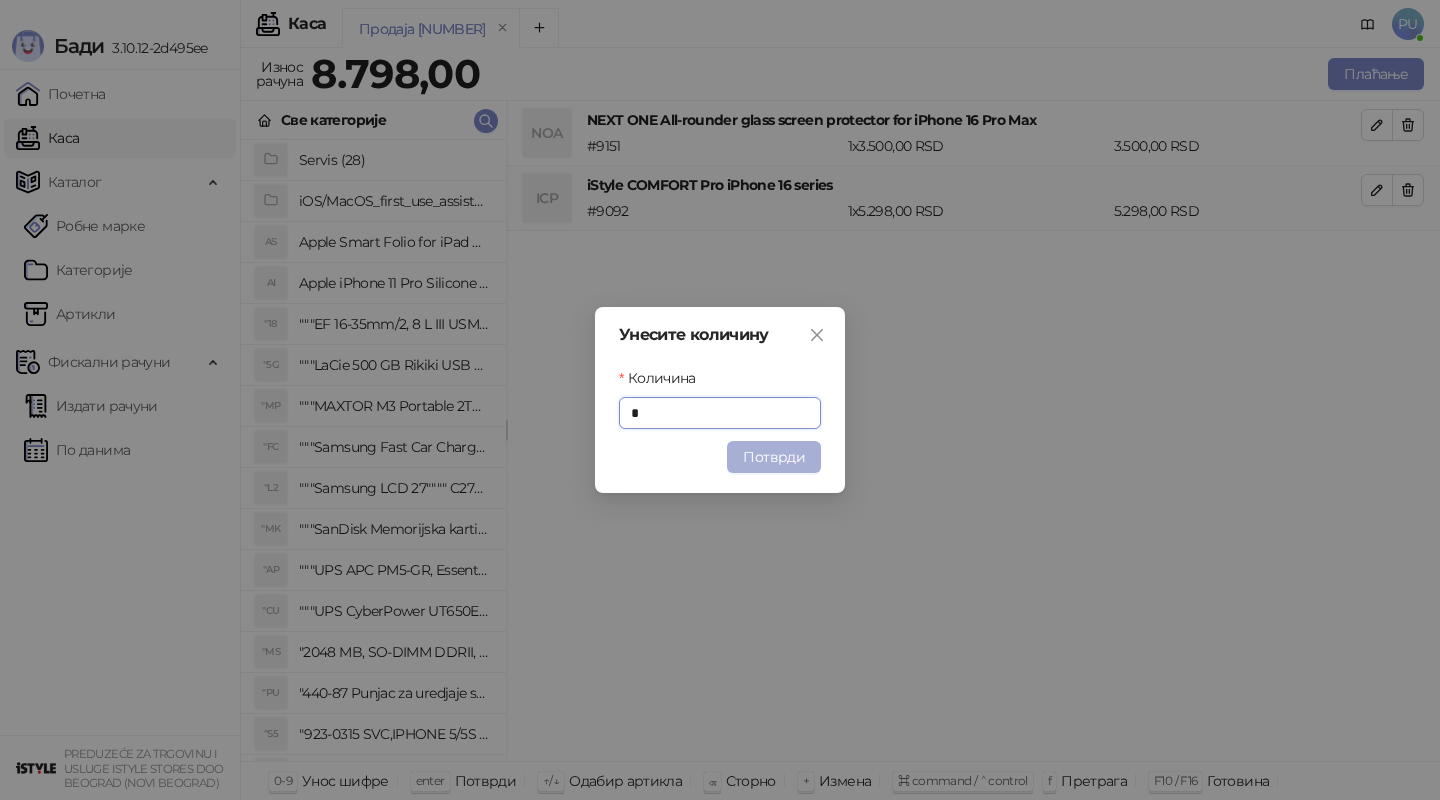 click on "Потврди" at bounding box center [774, 457] 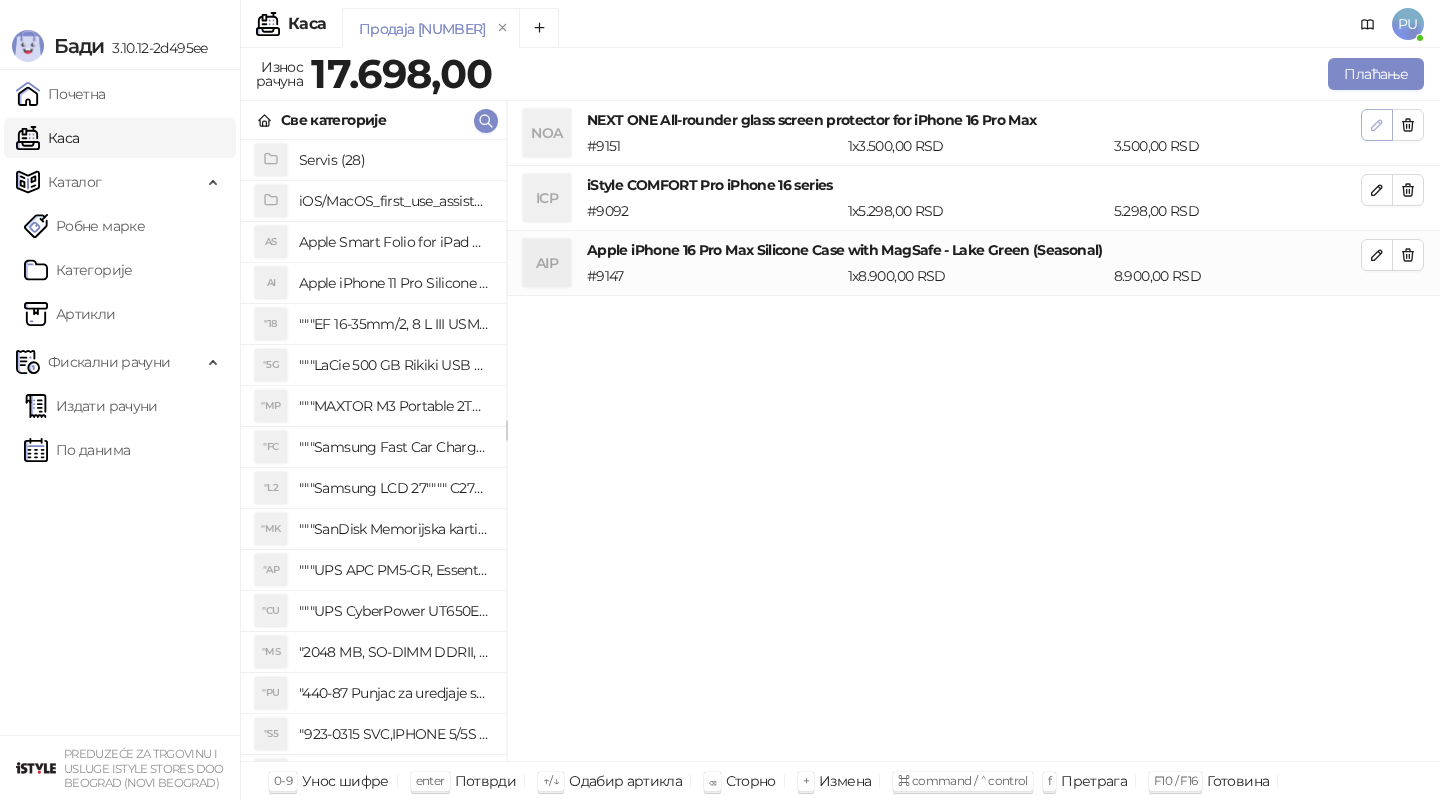 click 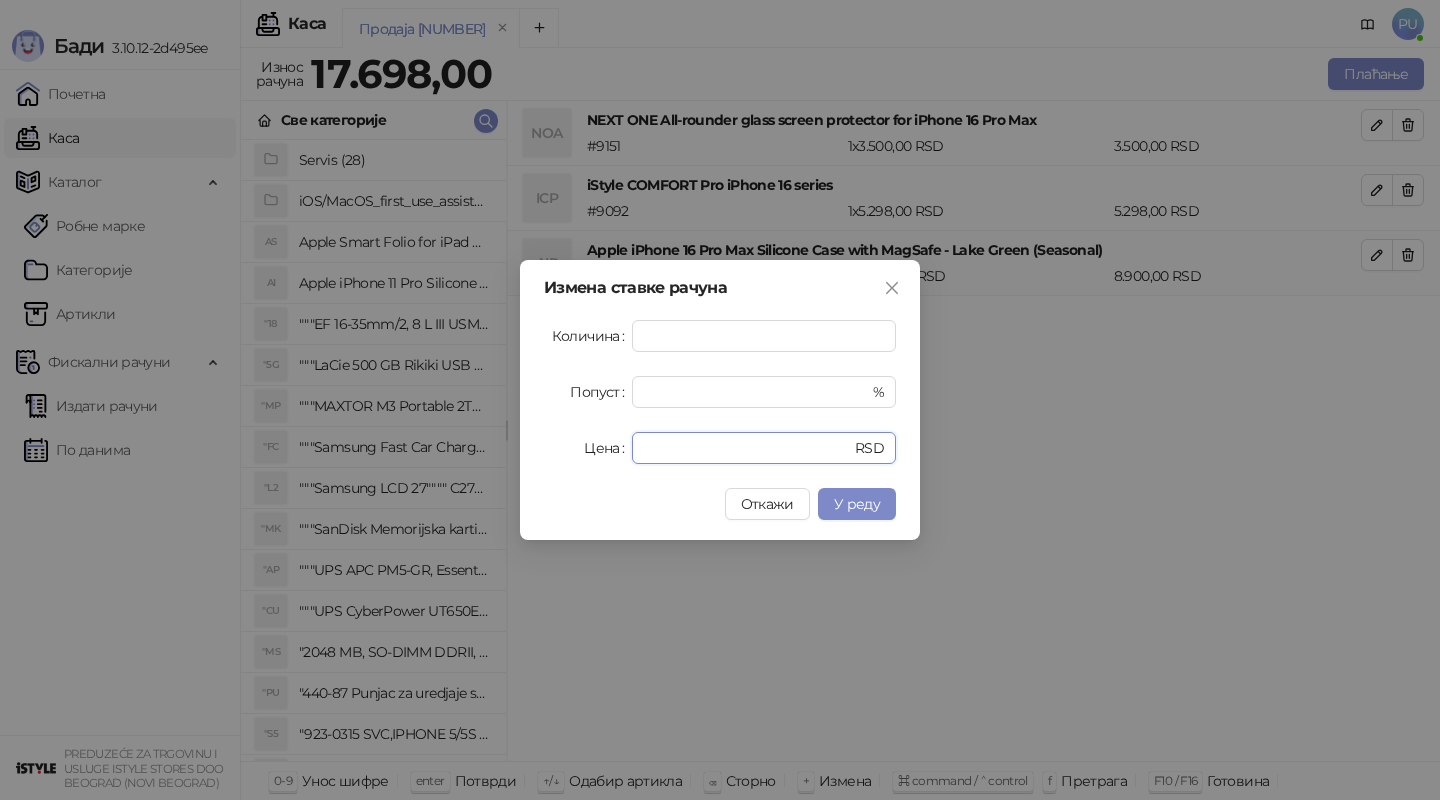 drag, startPoint x: 691, startPoint y: 450, endPoint x: 520, endPoint y: 450, distance: 171 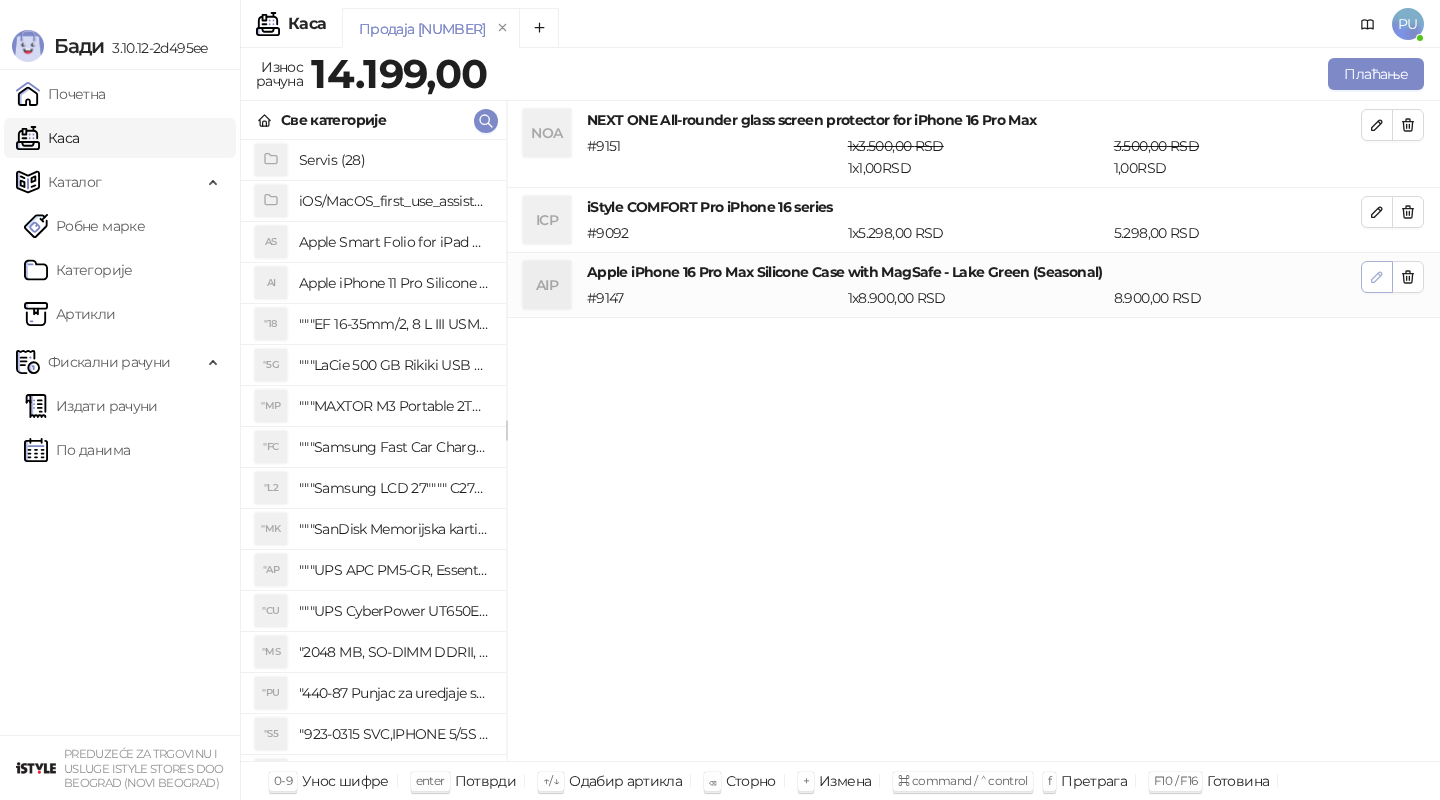 click 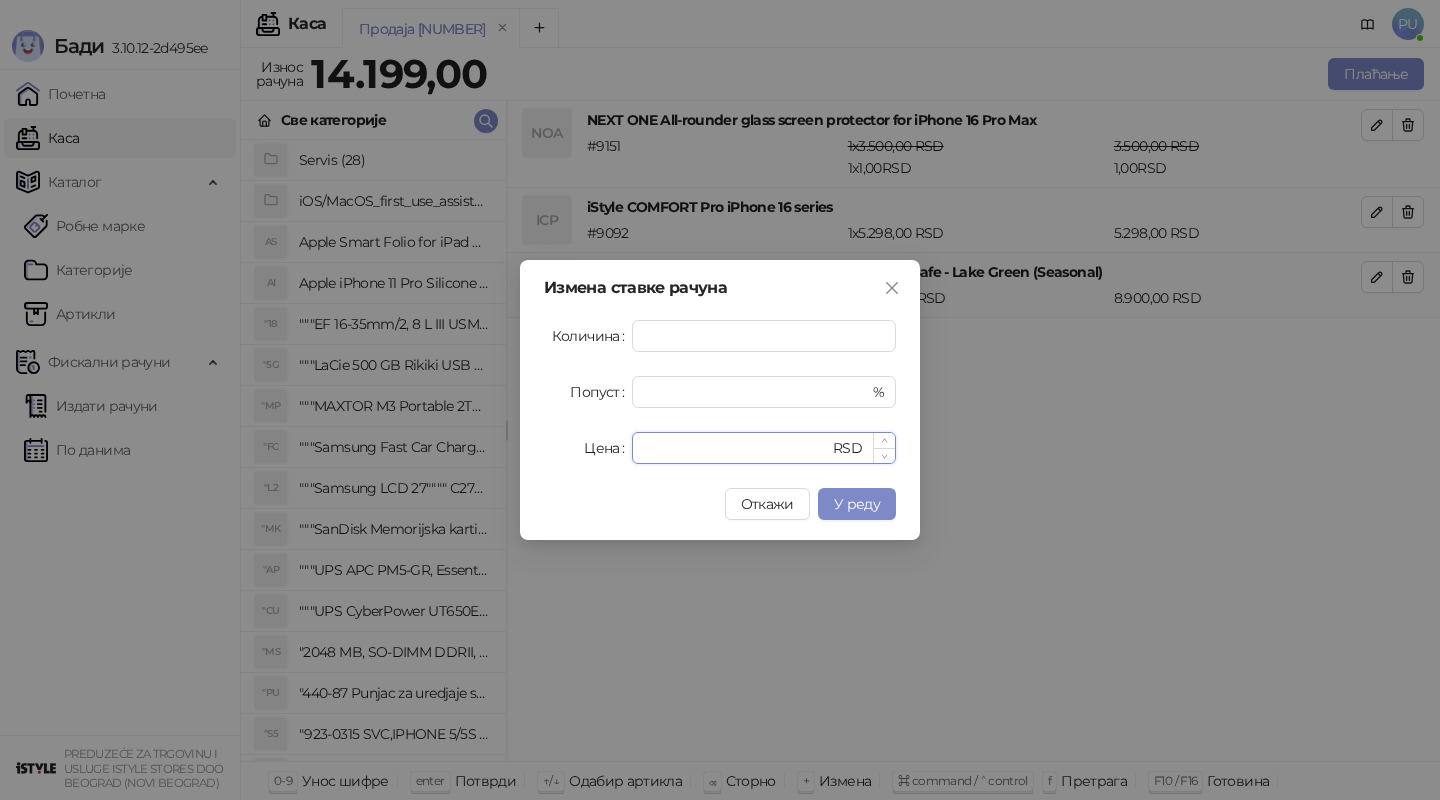 drag, startPoint x: 649, startPoint y: 450, endPoint x: 734, endPoint y: 450, distance: 85 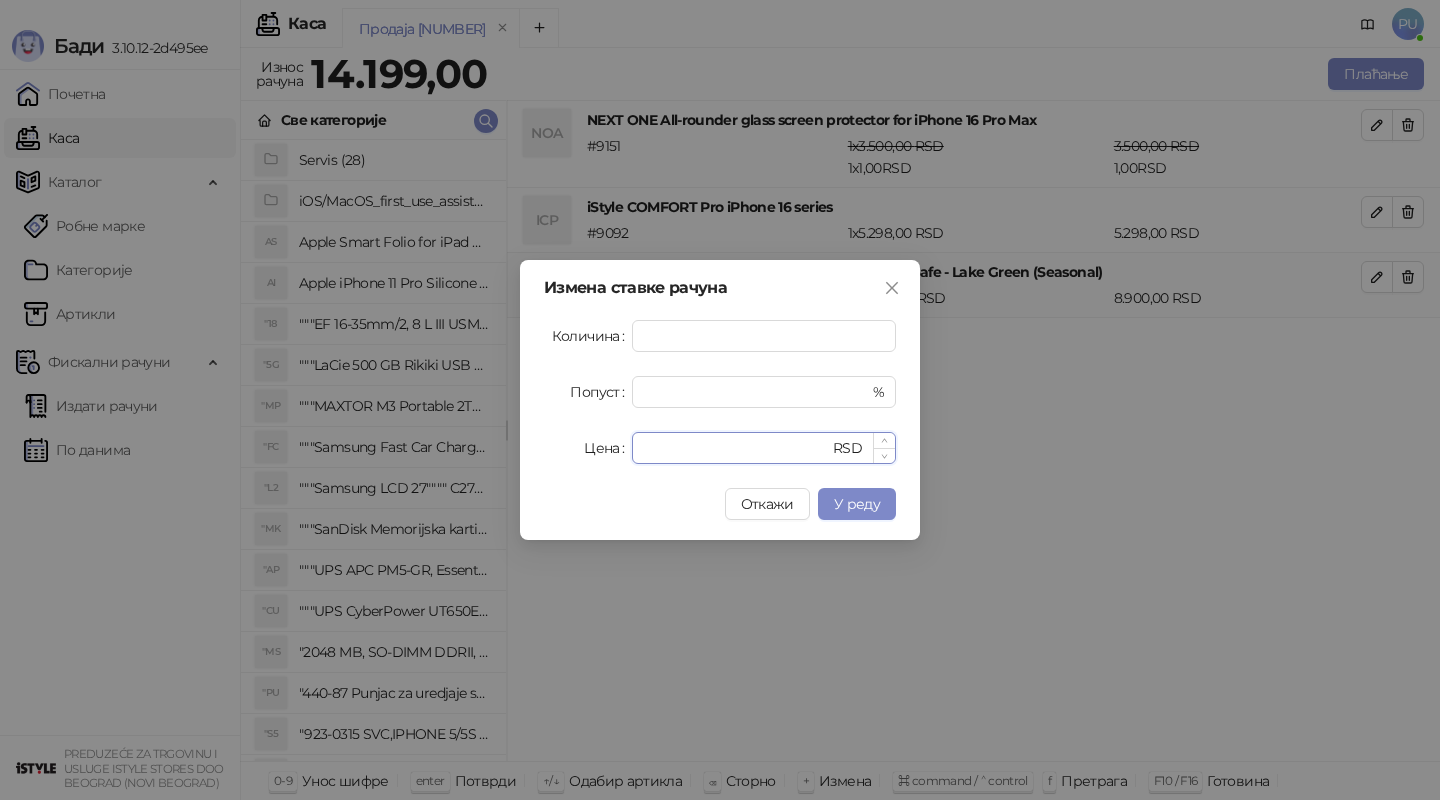 type on "****" 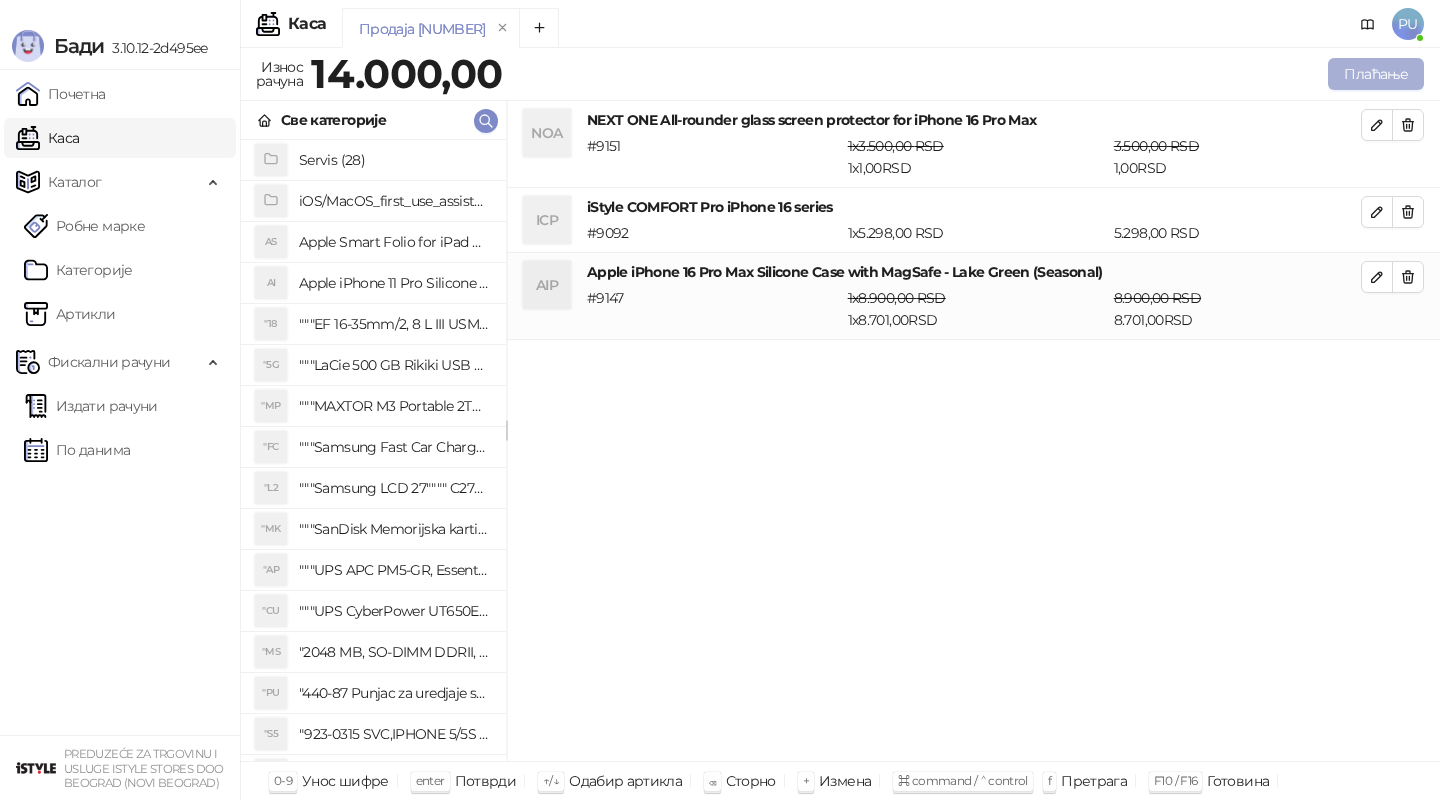 click on "Плаћање" at bounding box center [1376, 74] 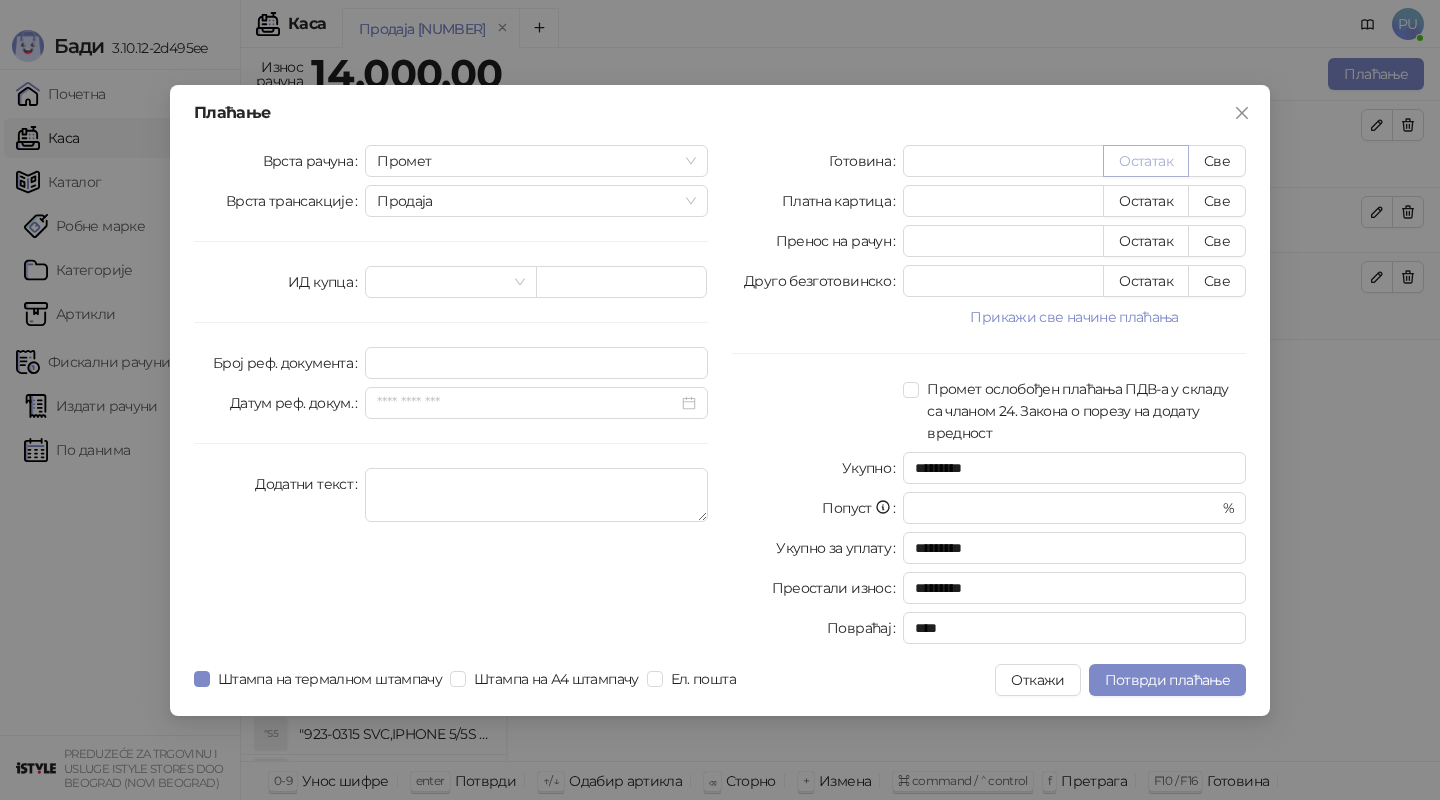 click on "Остатак" at bounding box center (1146, 161) 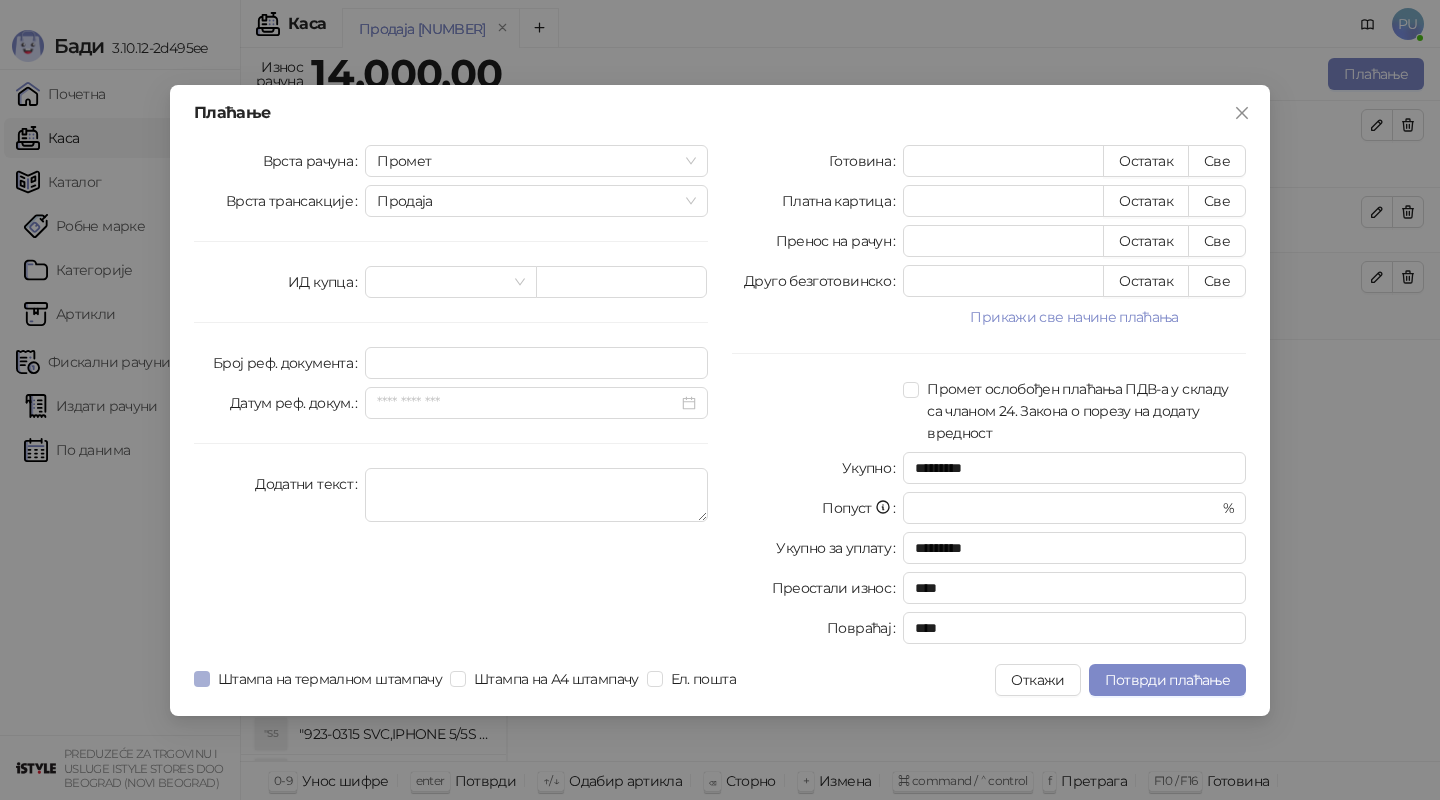 click on "Штампа на термалном штампачу" at bounding box center [330, 679] 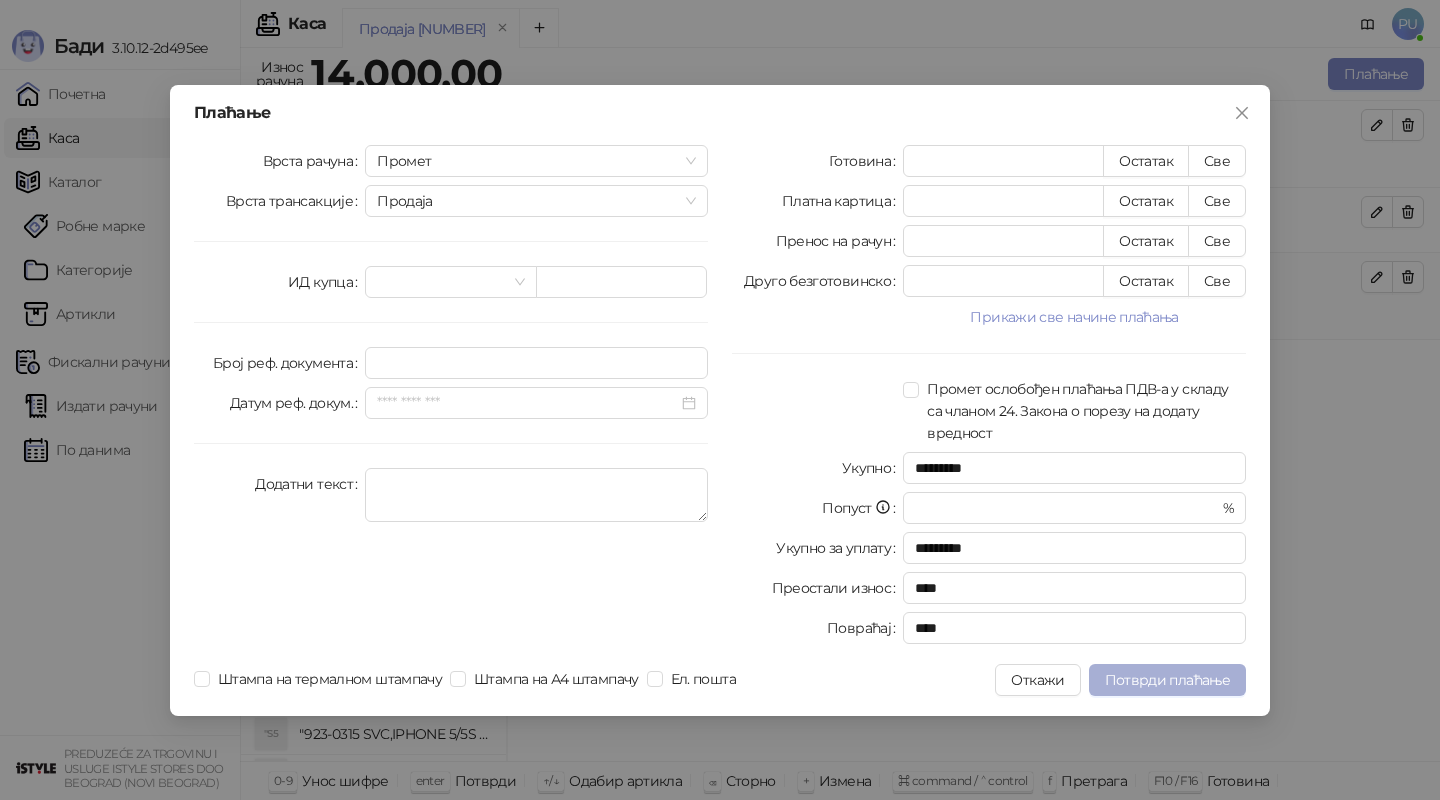 click on "Потврди плаћање" at bounding box center [1167, 680] 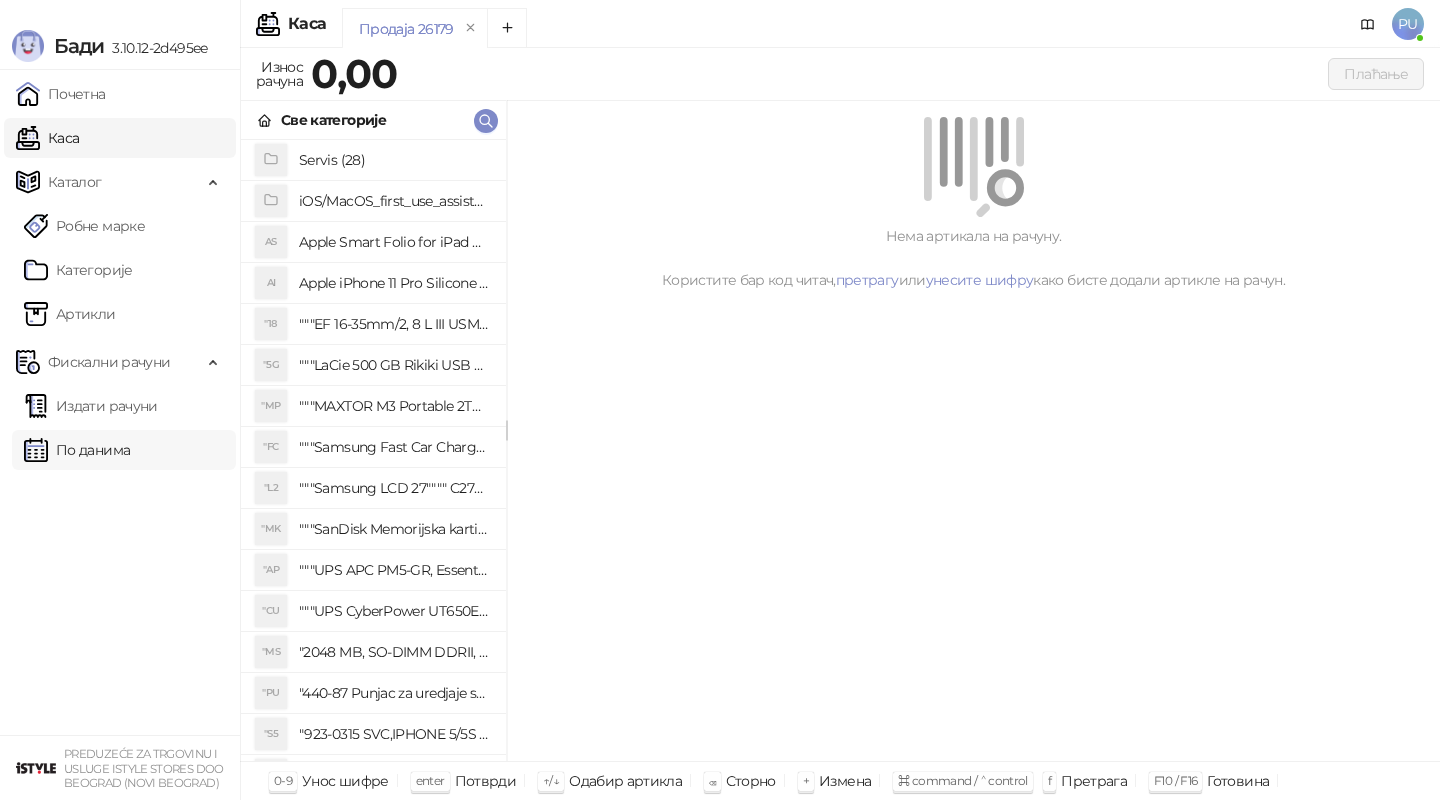 click on "По данима" at bounding box center (77, 450) 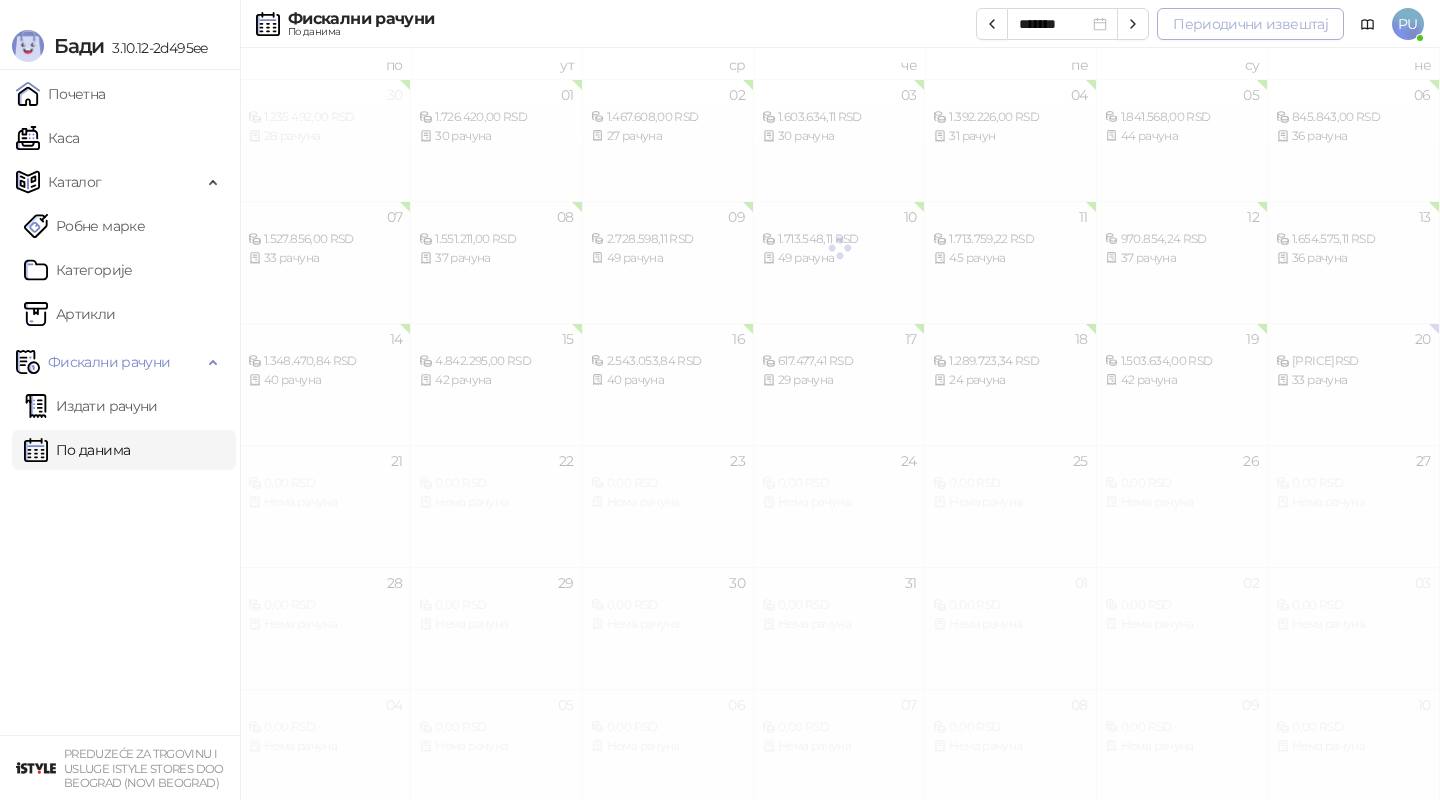 click on "Периодични извештај" at bounding box center (1250, 24) 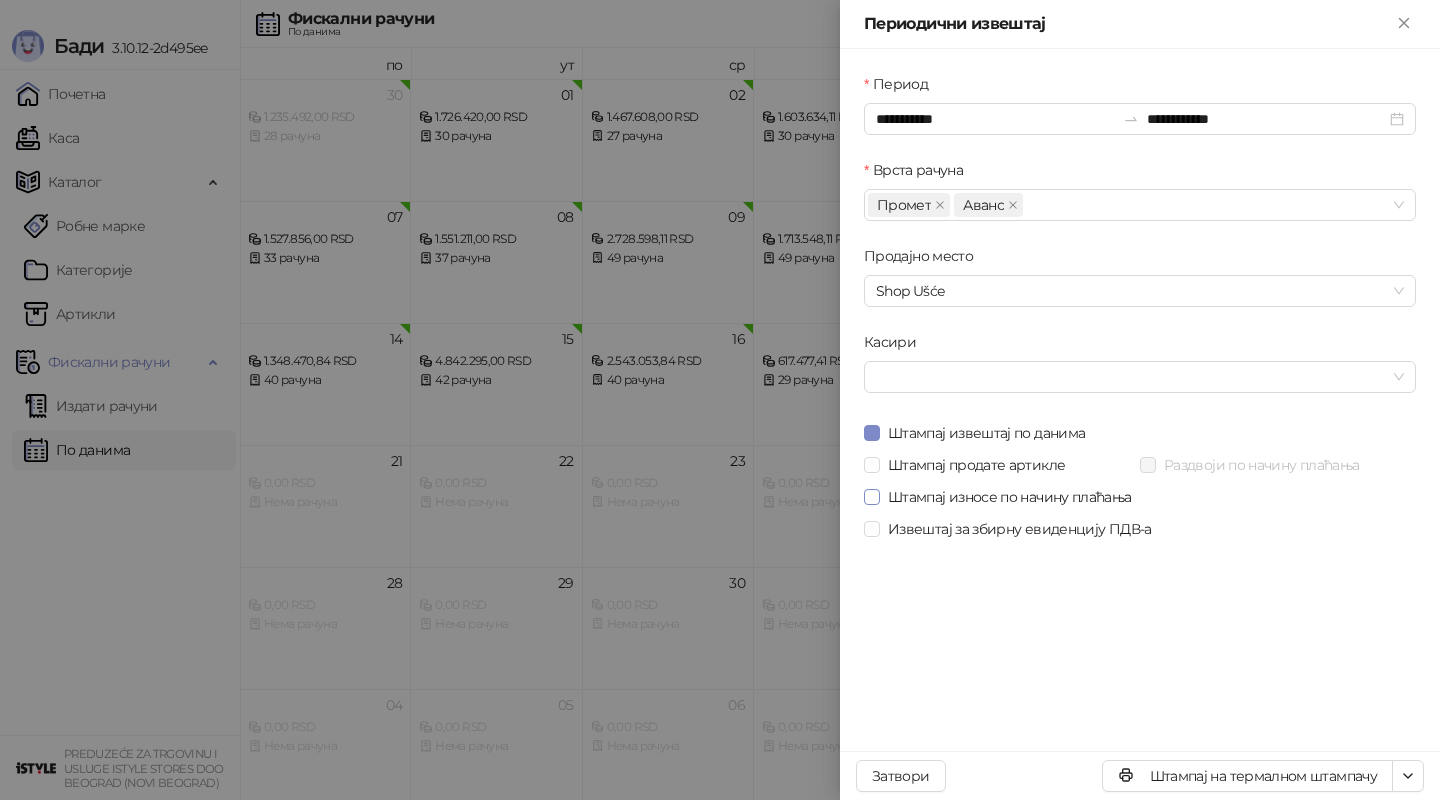 click on "Штампај износе по начину плаћања" at bounding box center [1010, 497] 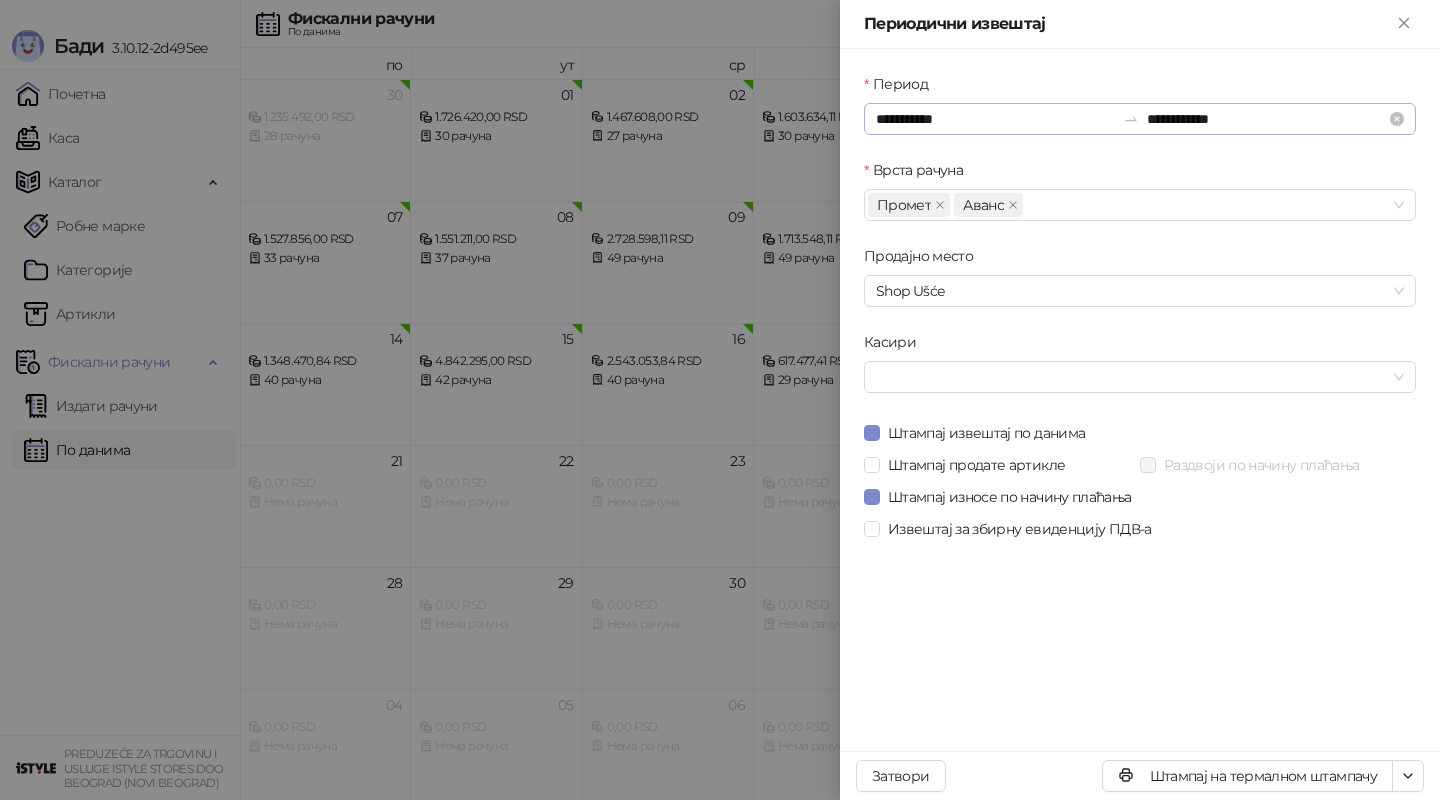 click on "**********" at bounding box center [1140, 119] 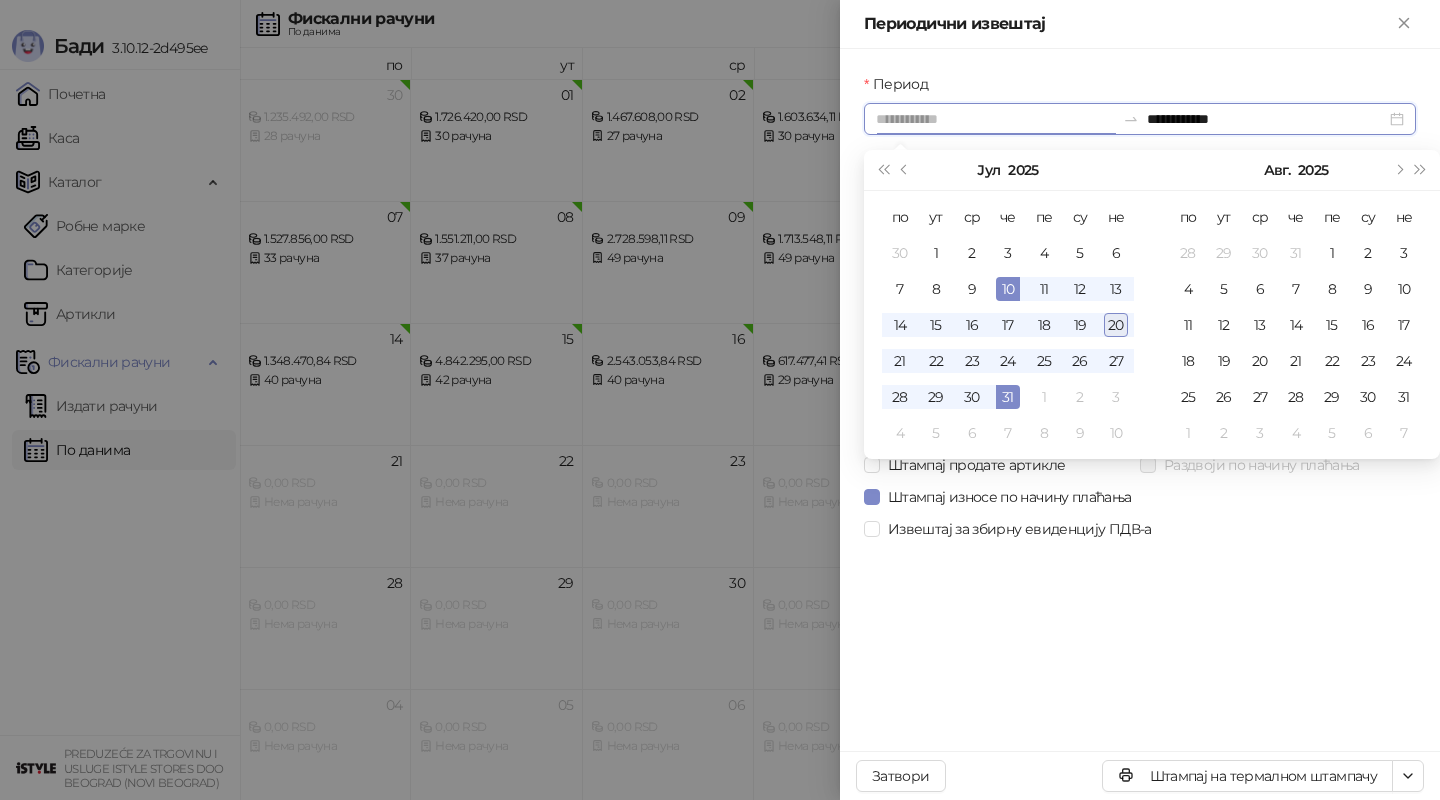 type on "**********" 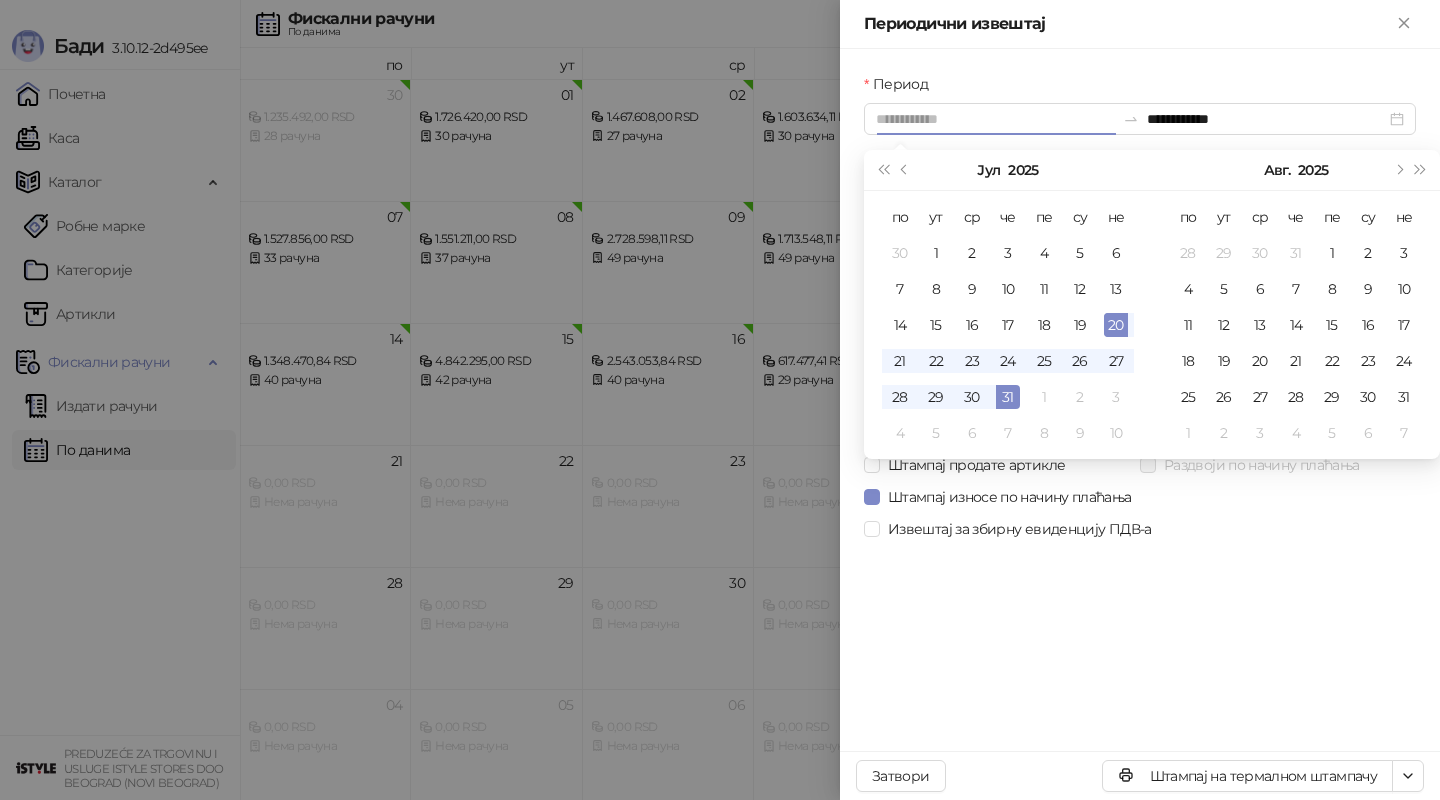 click on "20" at bounding box center (1116, 325) 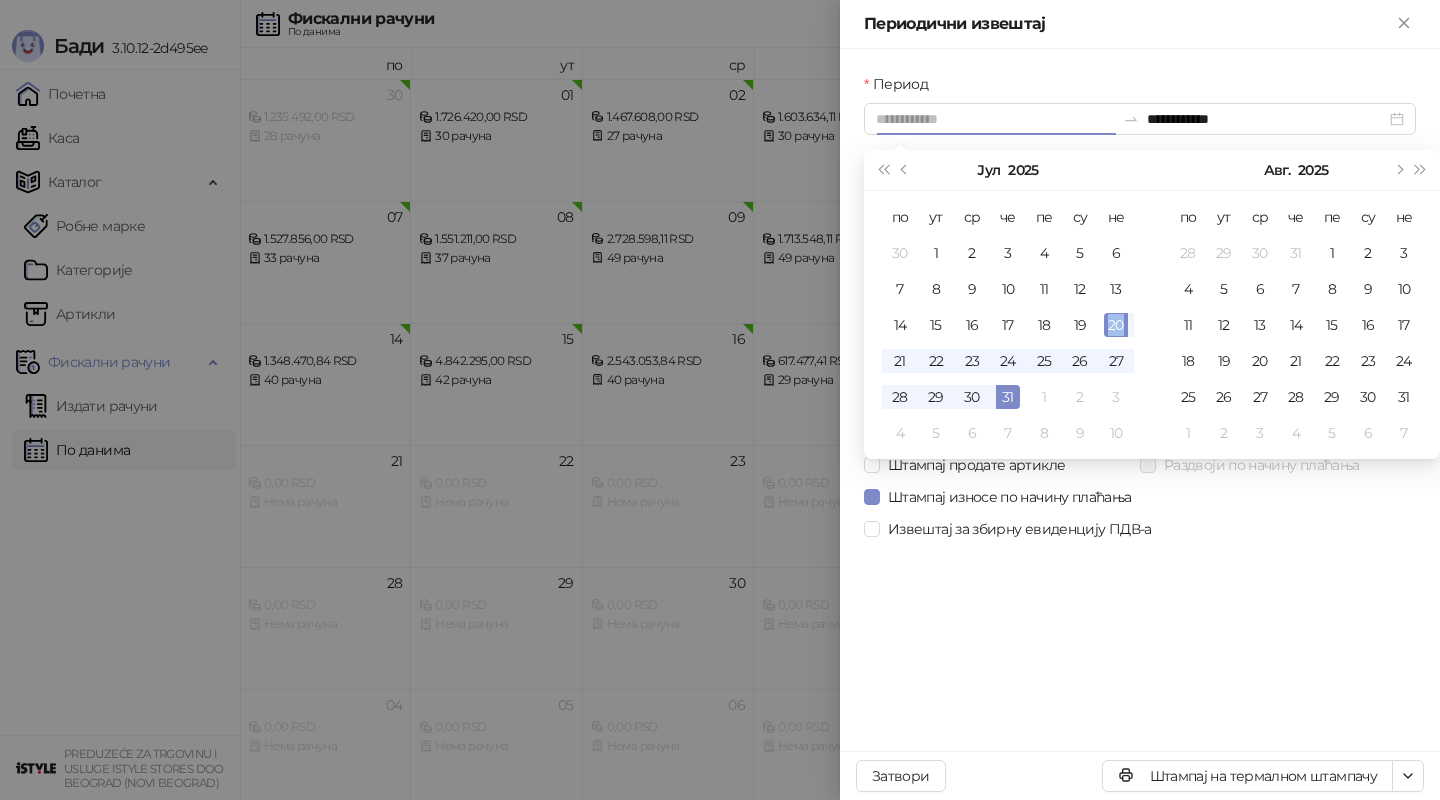 click on "20" at bounding box center [1116, 325] 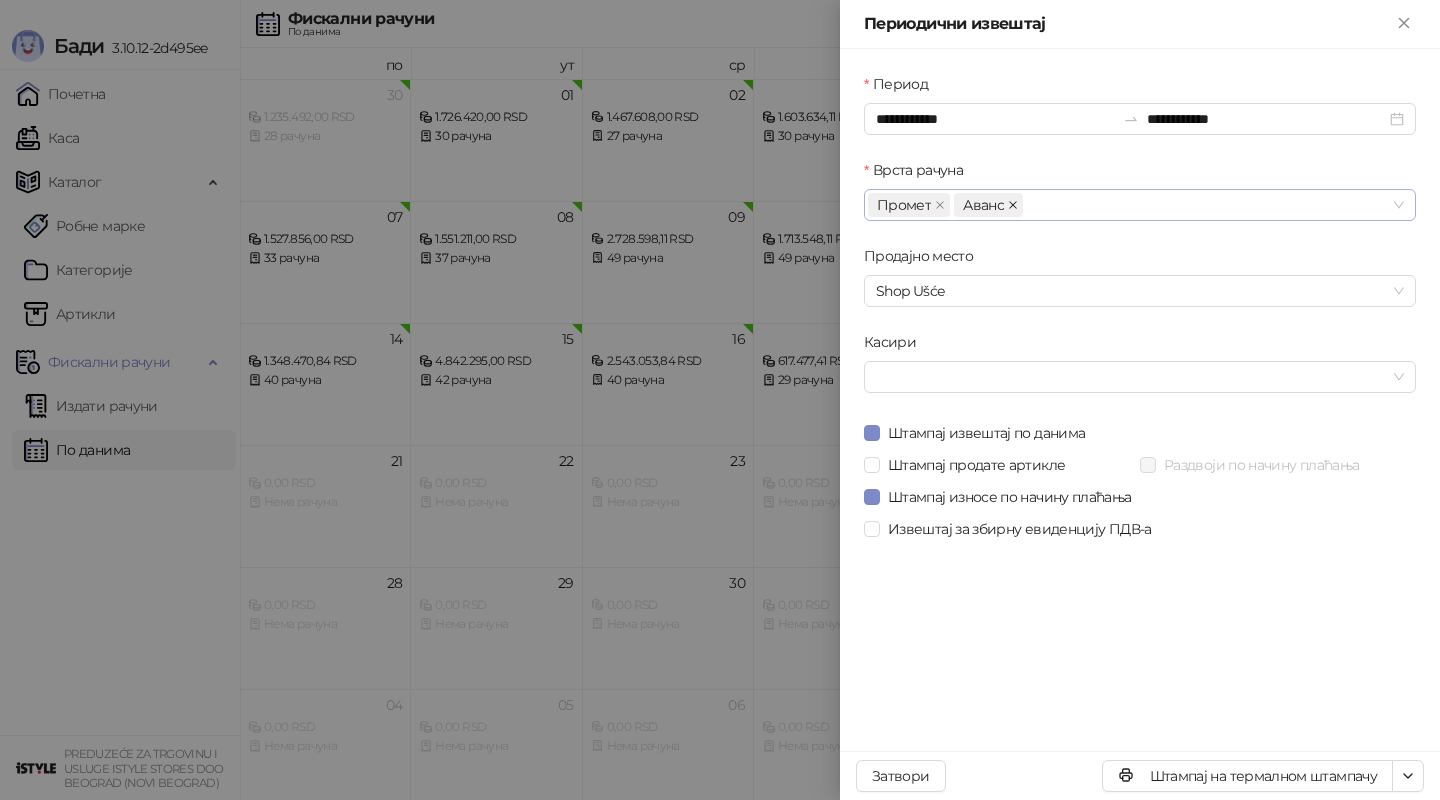 click 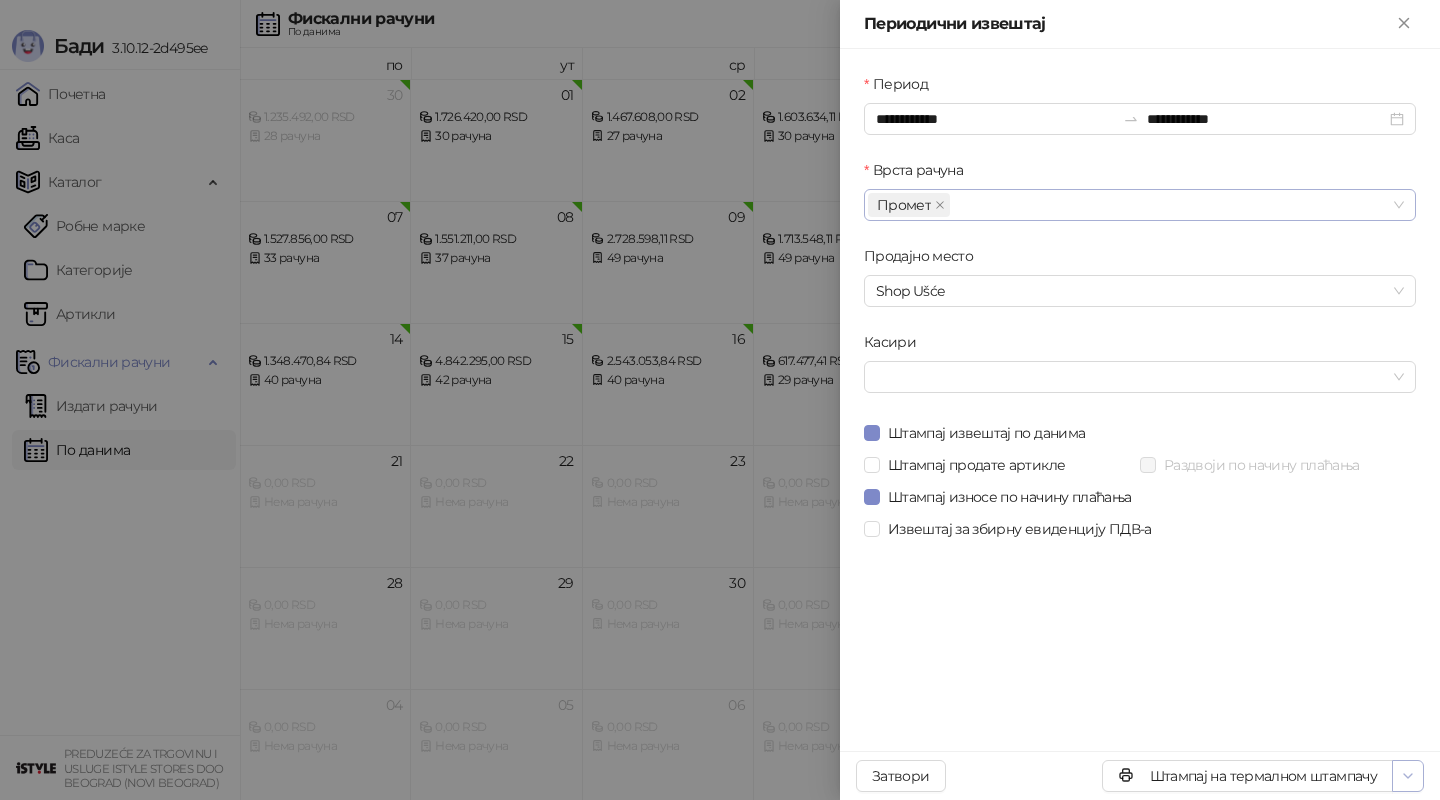 click 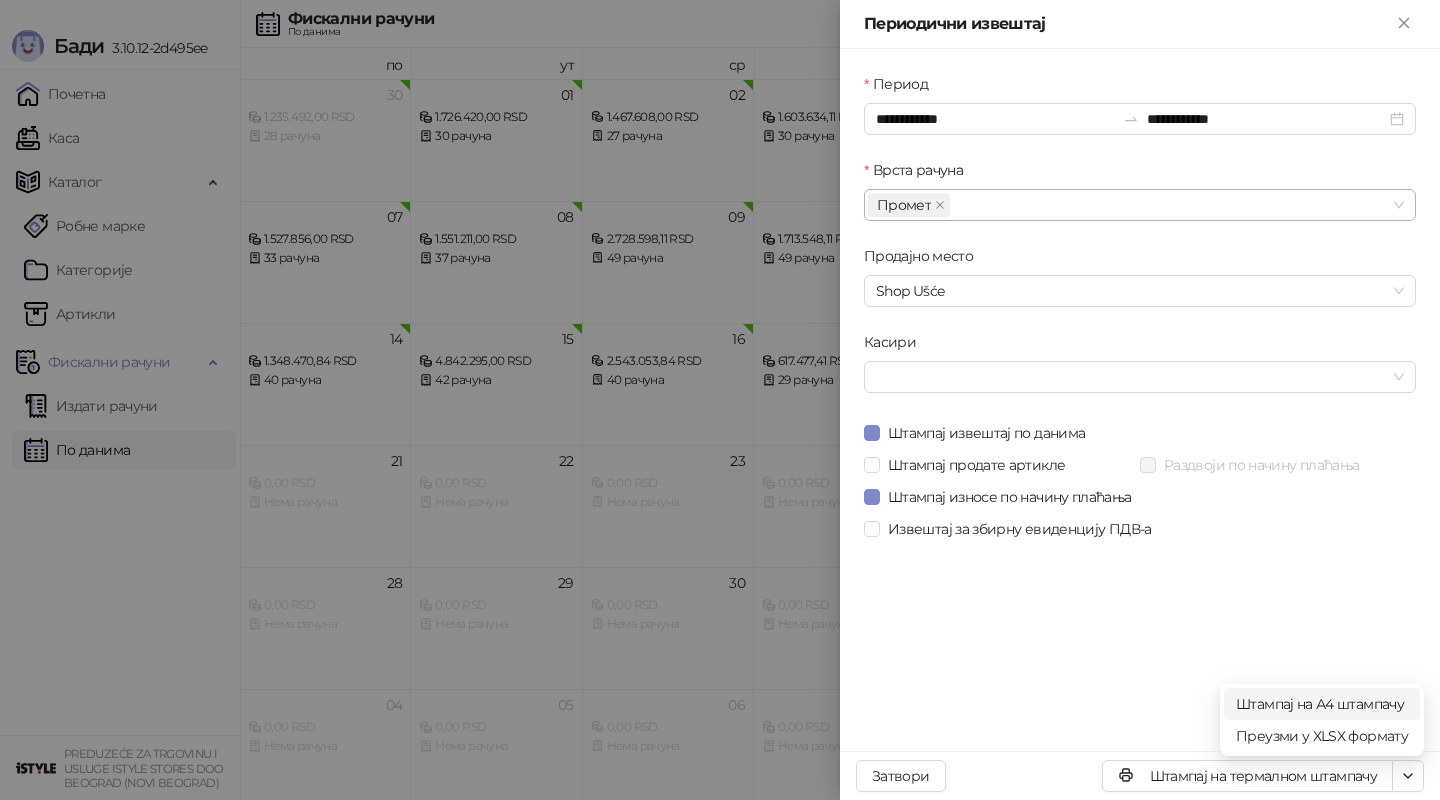 click on "Штампај на А4 штампачу" at bounding box center (1322, 704) 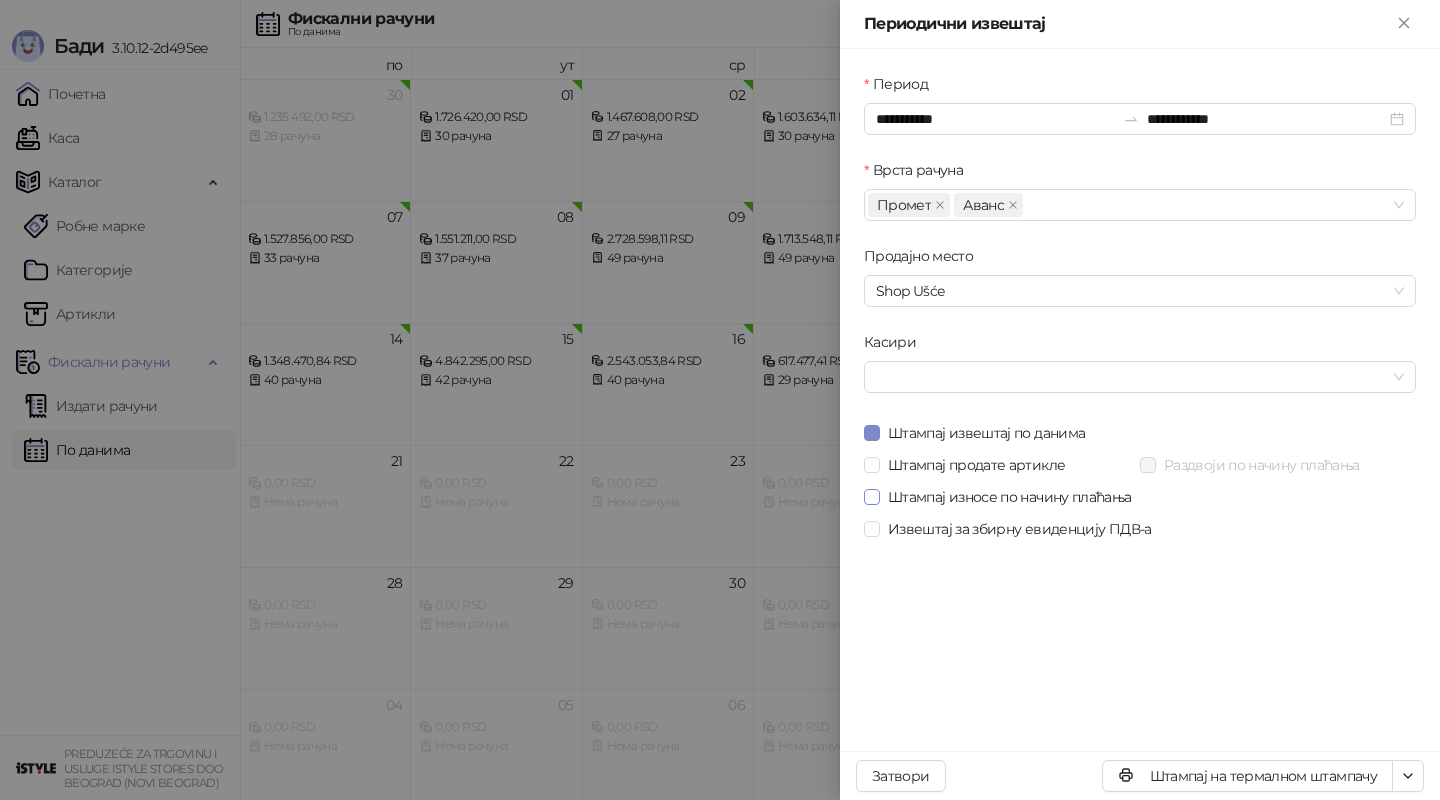 click on "Штампај износе по начину плаћања" at bounding box center [1010, 497] 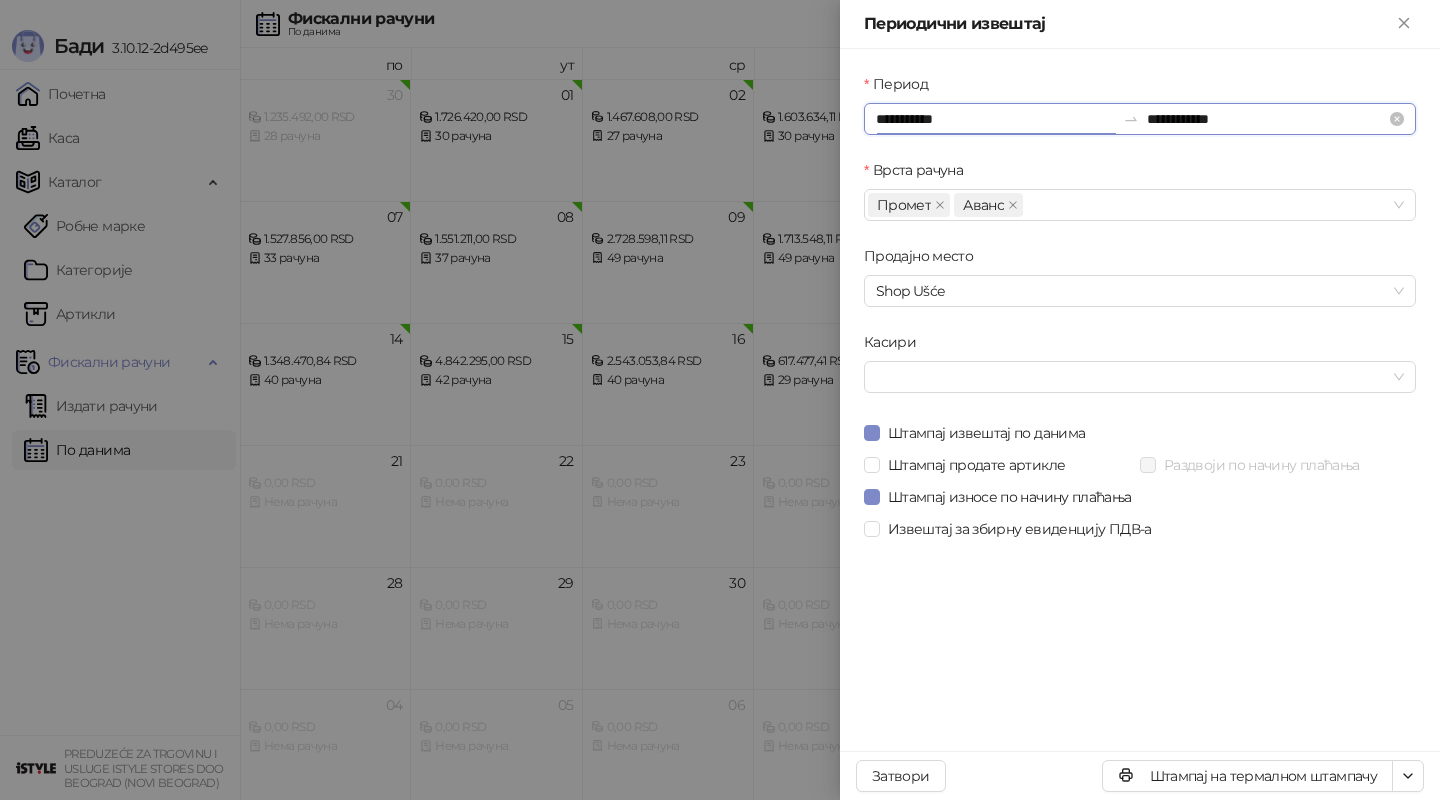 click on "**********" at bounding box center (995, 119) 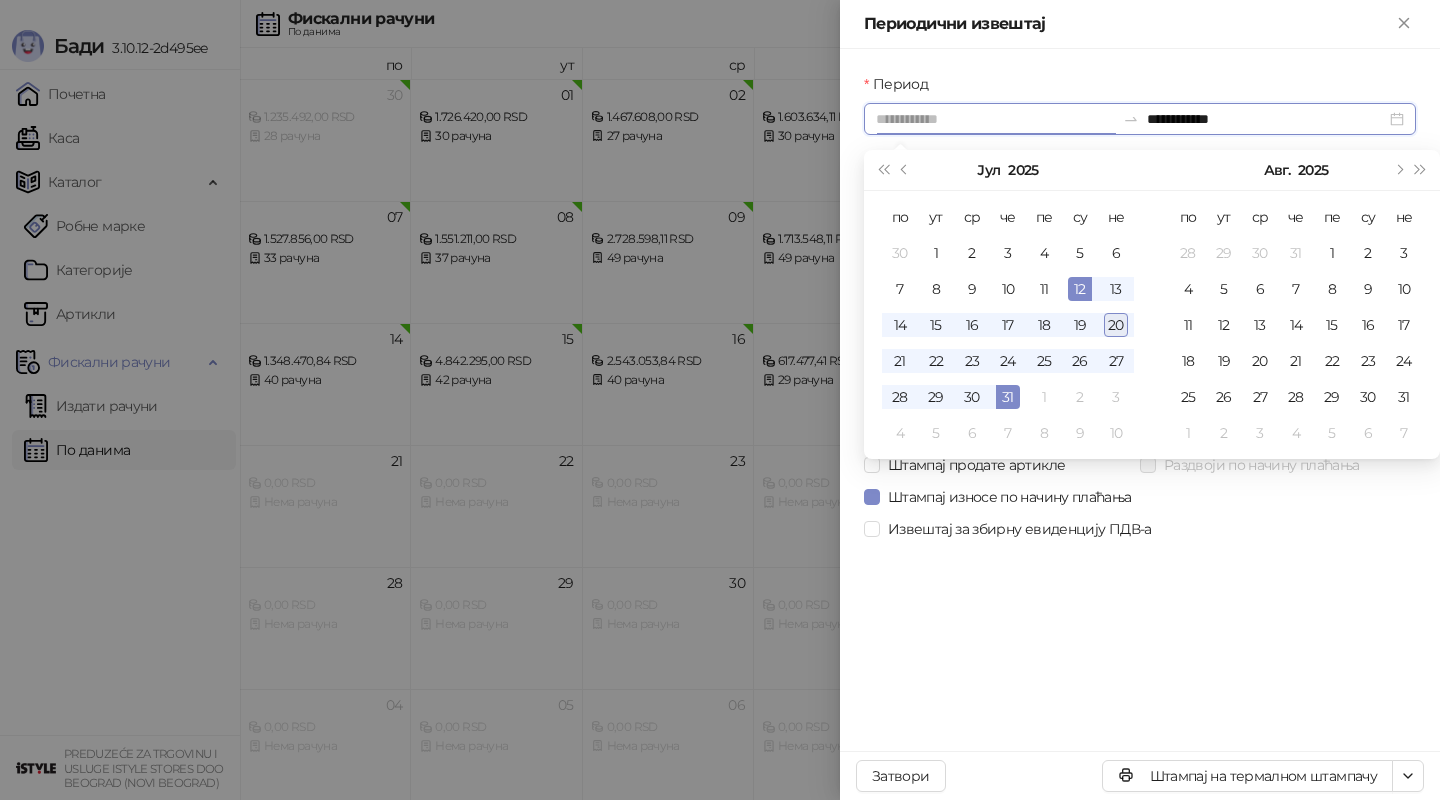 type on "**********" 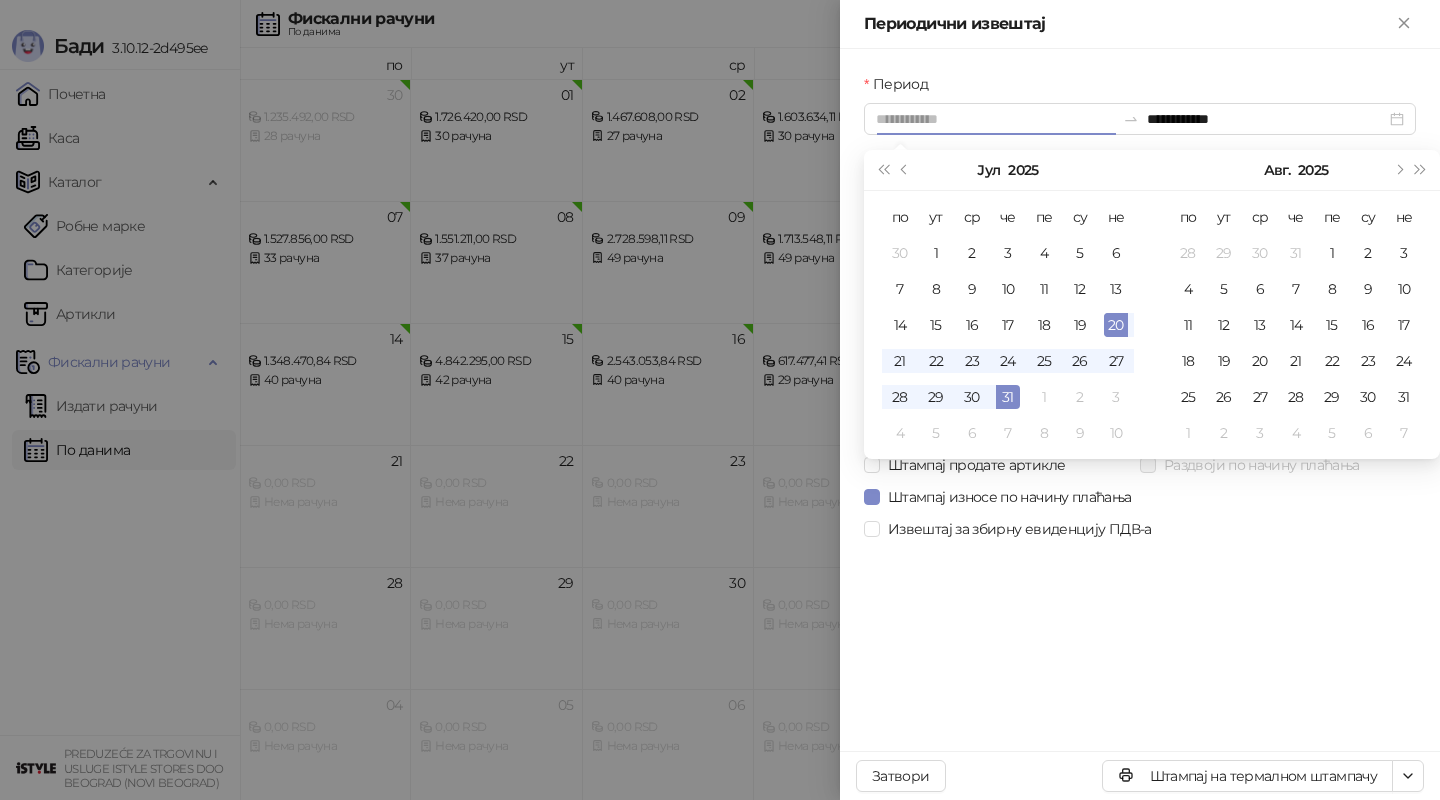 click on "20" at bounding box center [1116, 325] 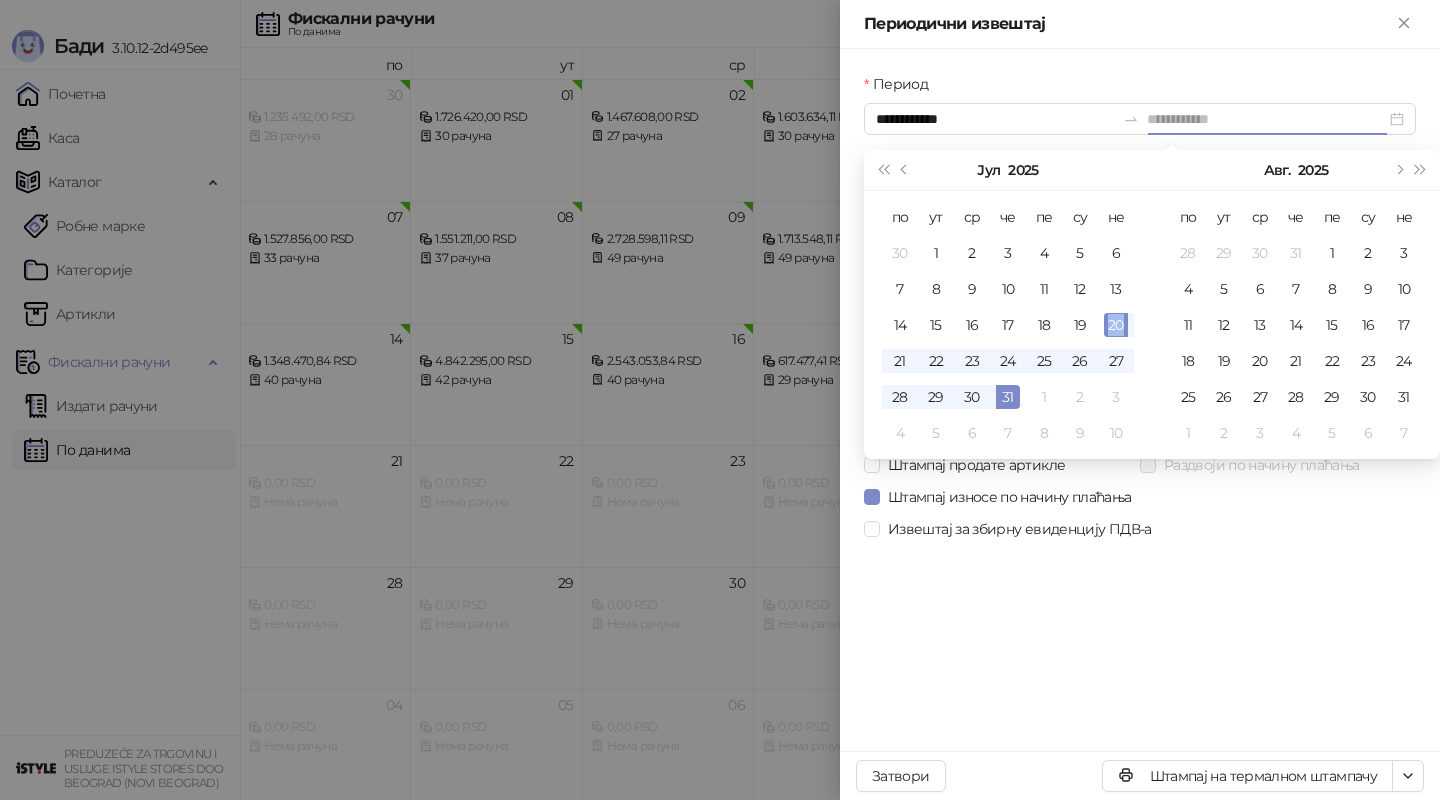 click on "20" at bounding box center (1116, 325) 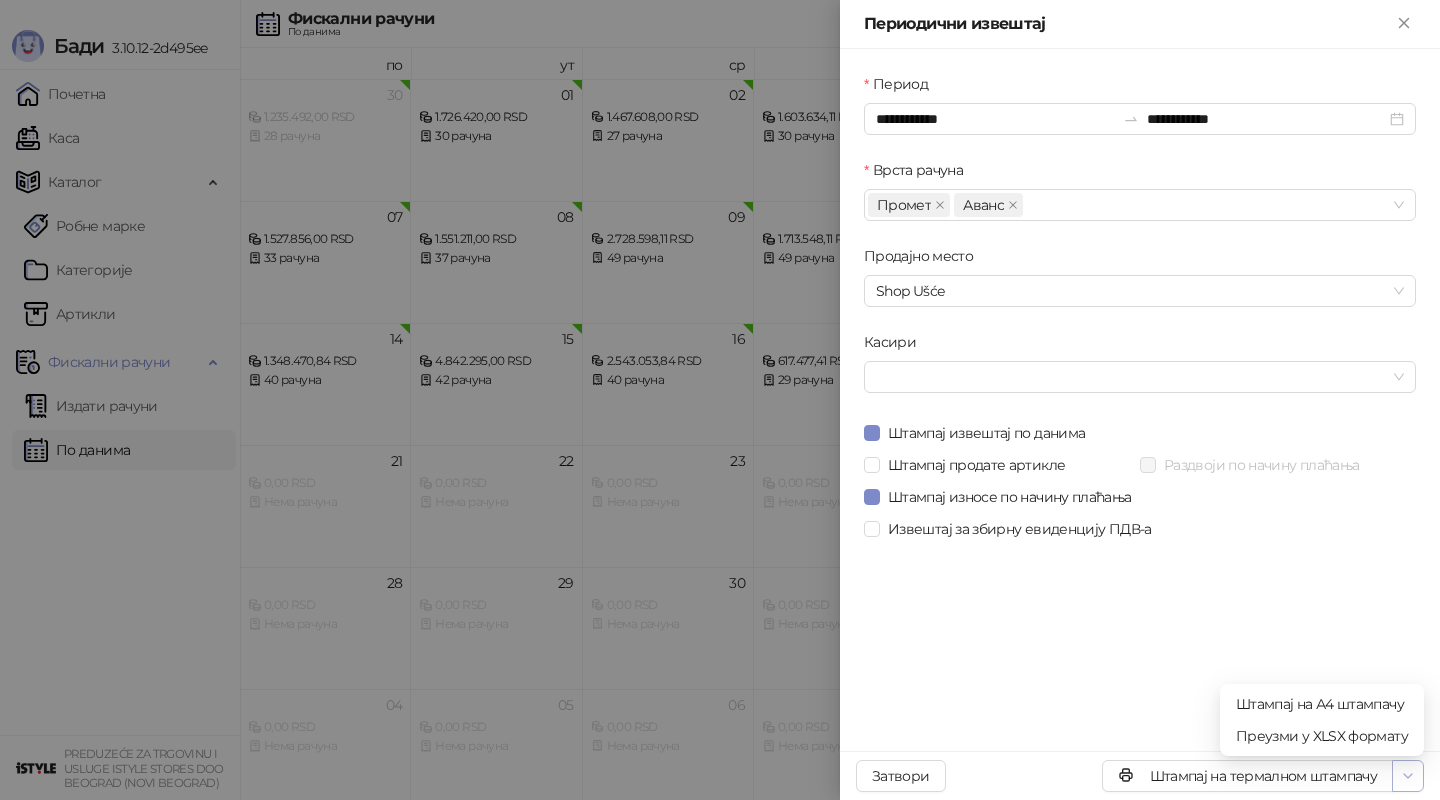 click 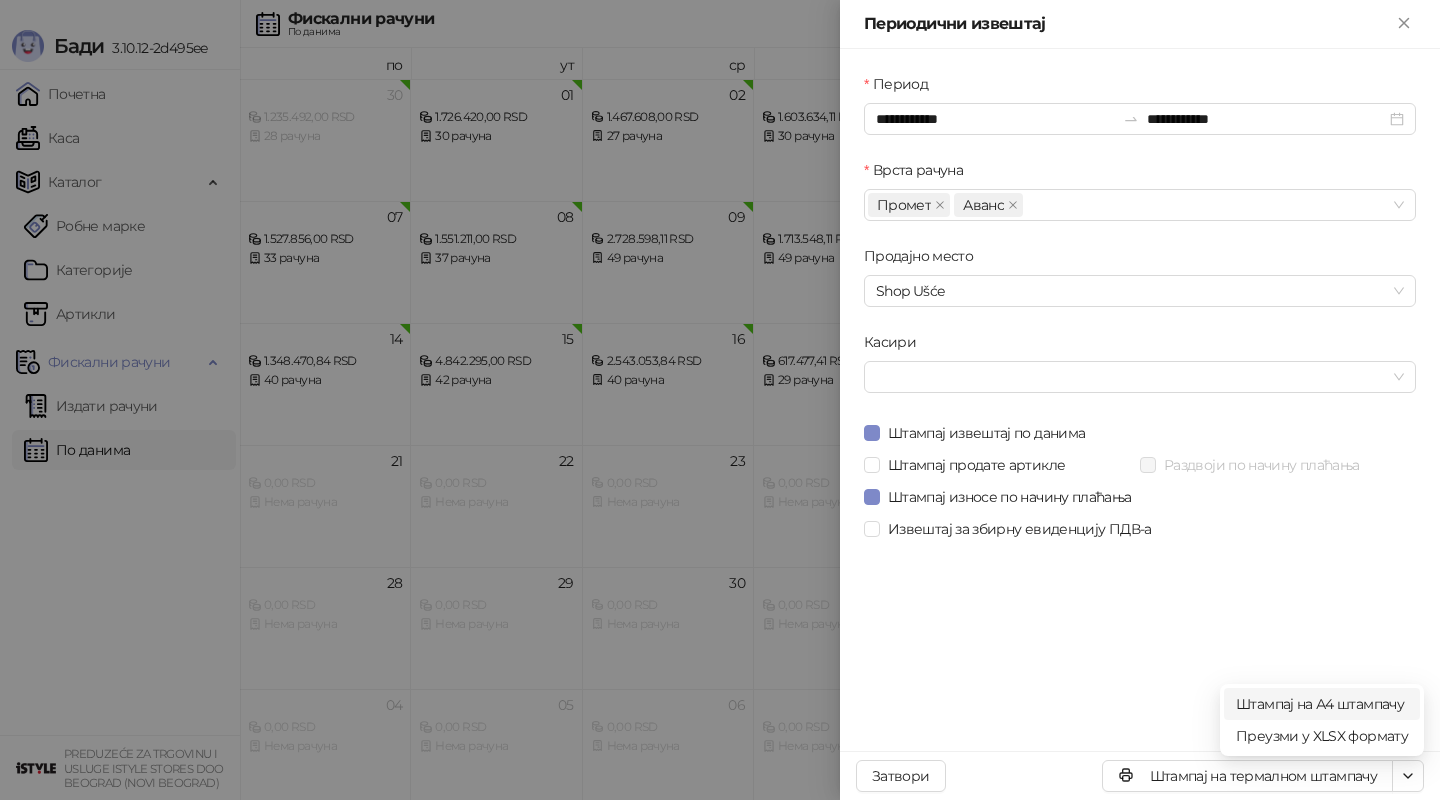 click on "Штампај на А4 штампачу" at bounding box center (1322, 704) 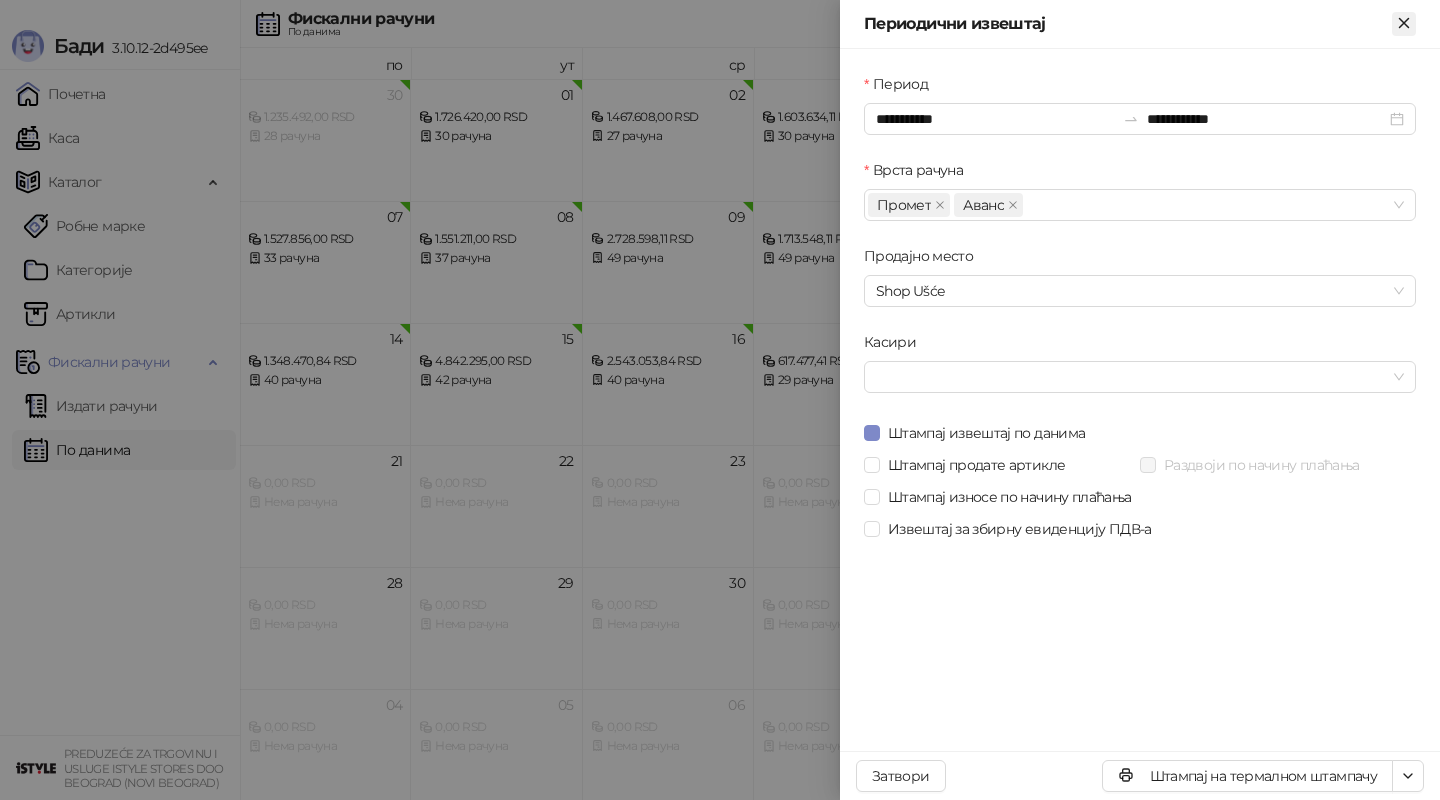 click 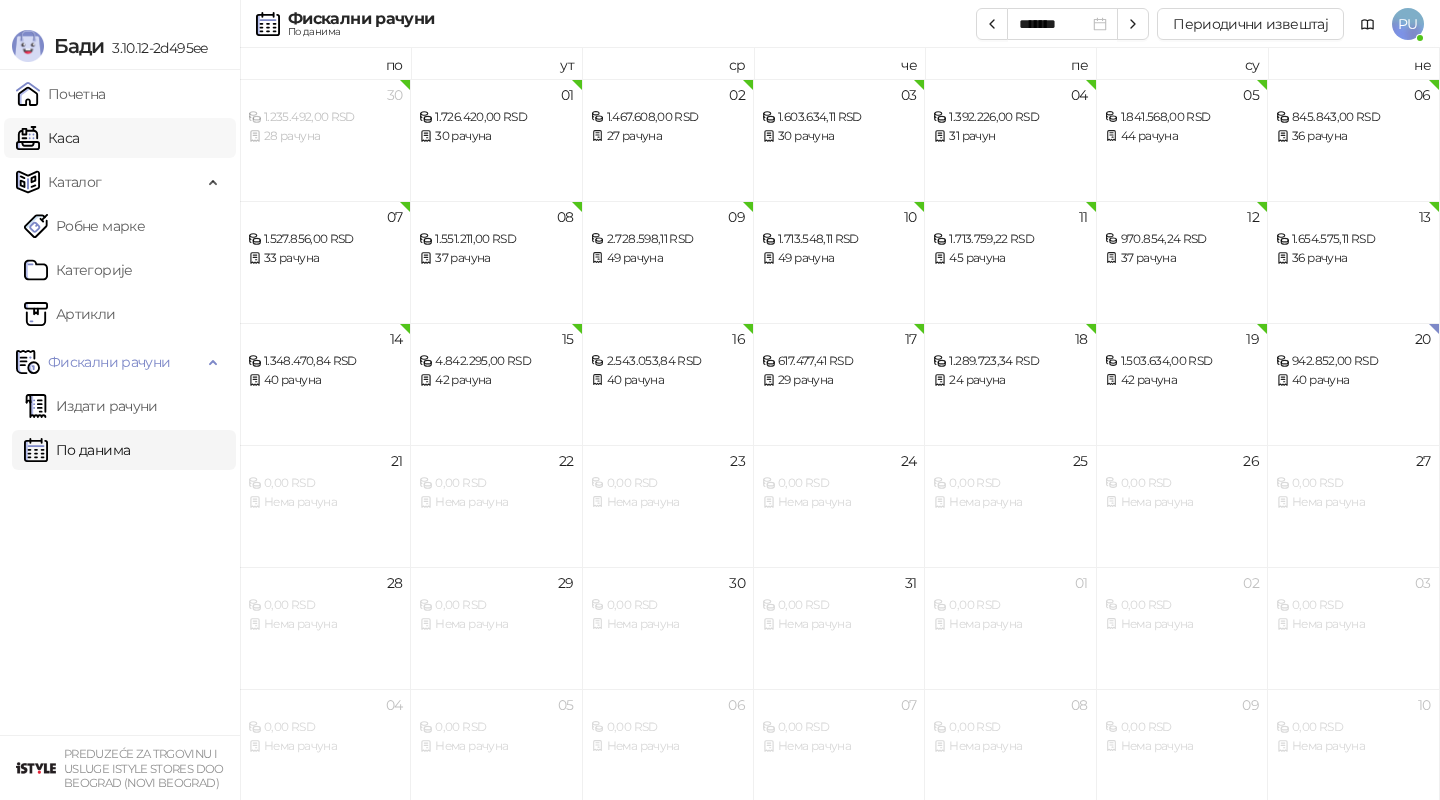 click on "Каса" at bounding box center [47, 138] 